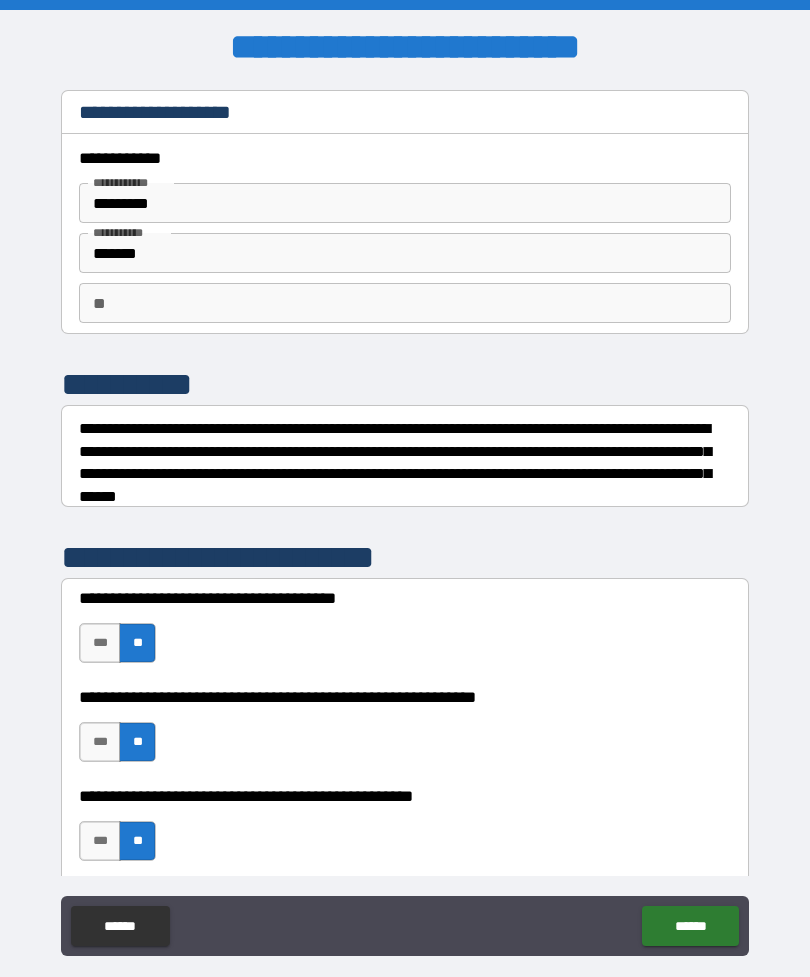 scroll, scrollTop: 0, scrollLeft: 0, axis: both 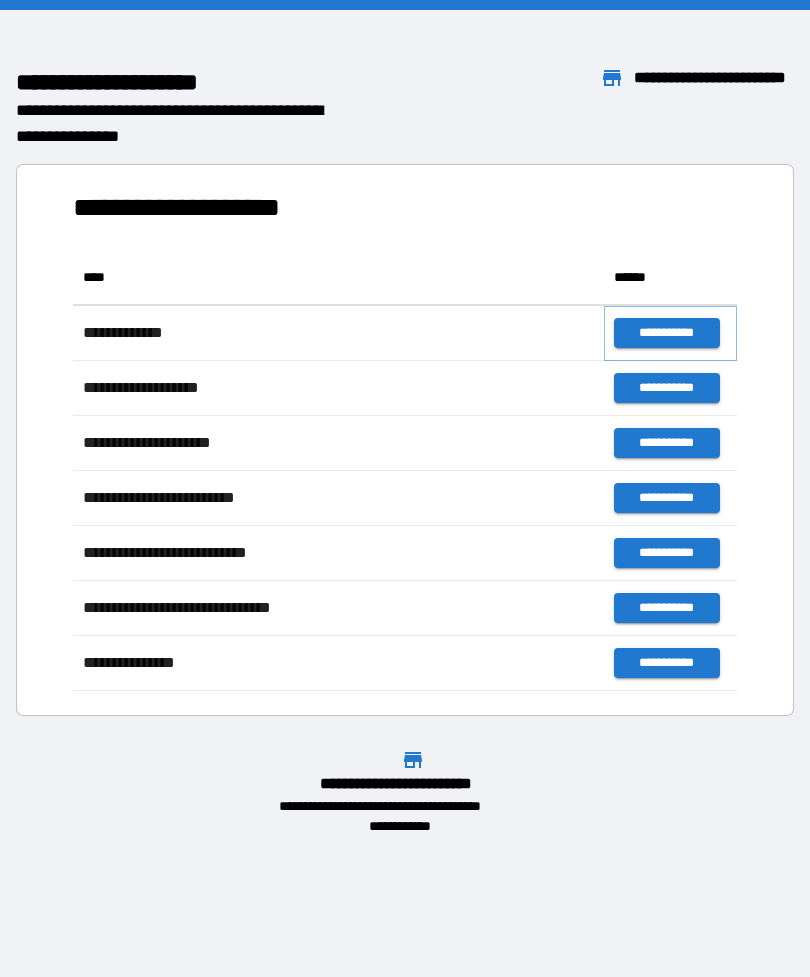 click on "**********" at bounding box center [666, 333] 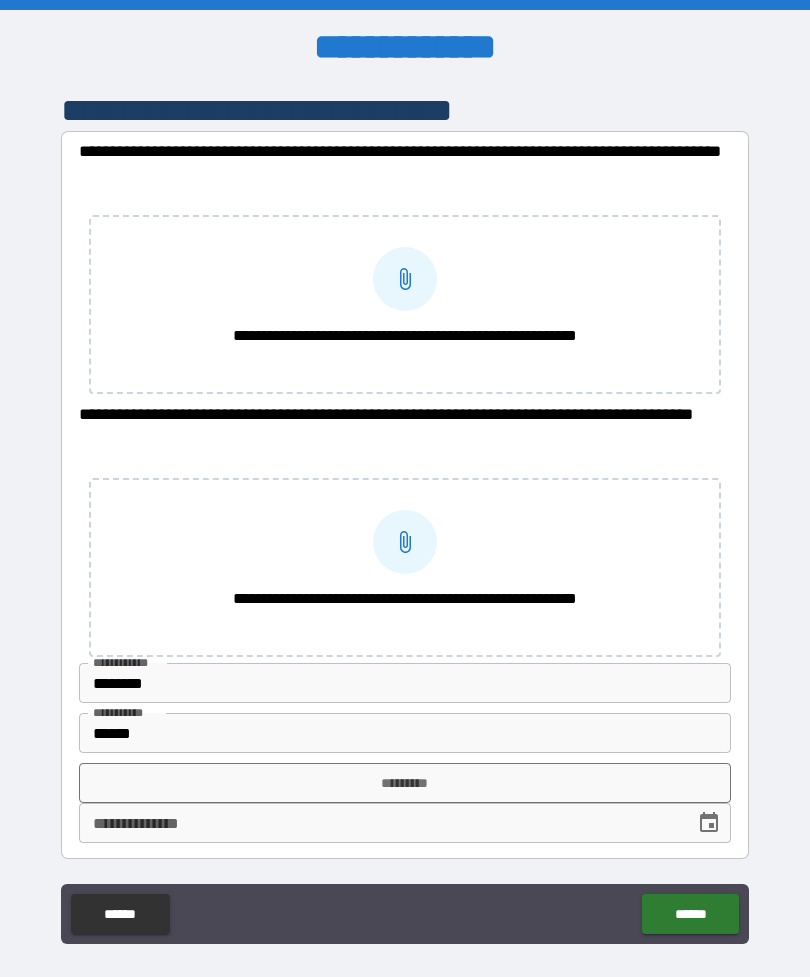 click on "*********" at bounding box center (405, 783) 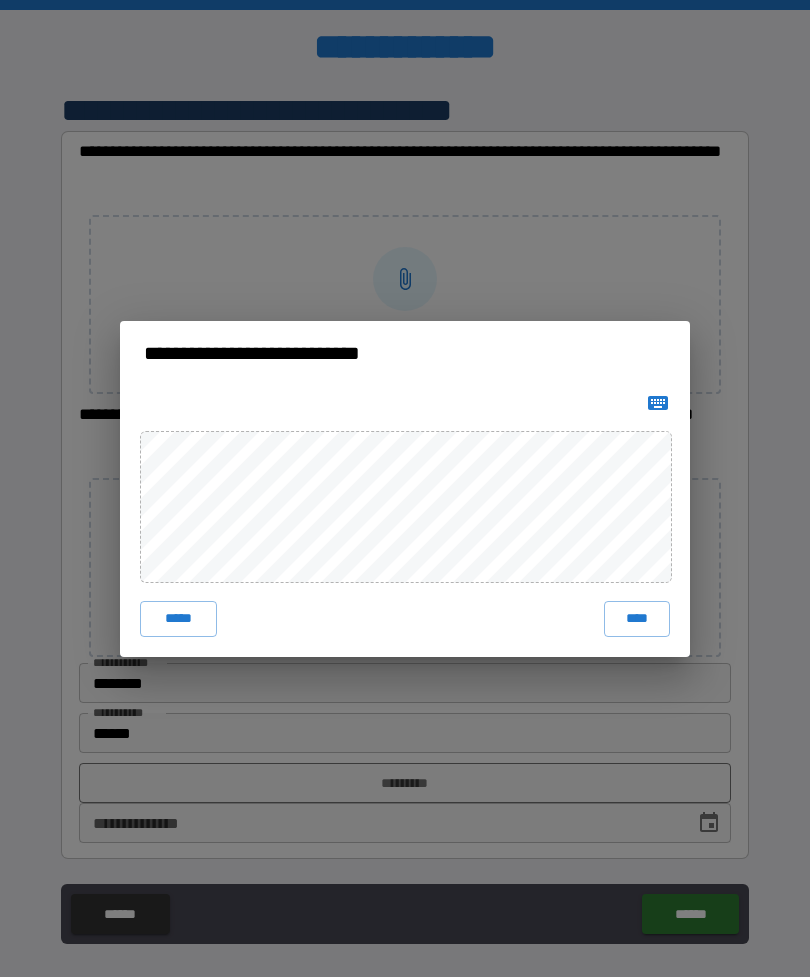 click on "****" at bounding box center [637, 619] 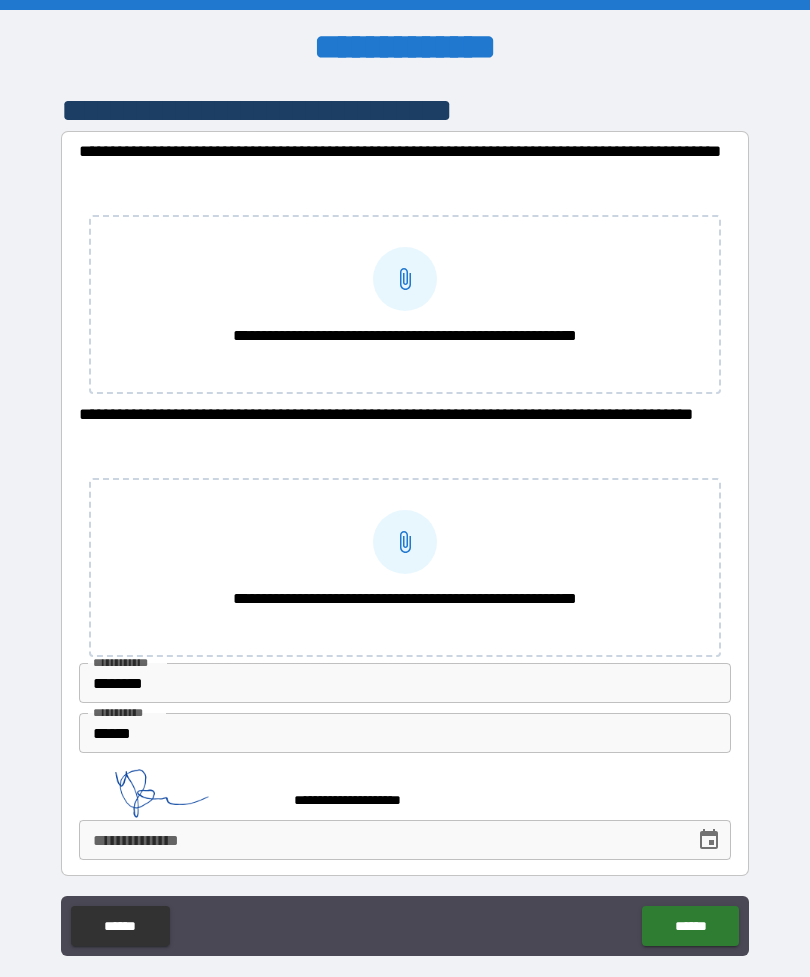click 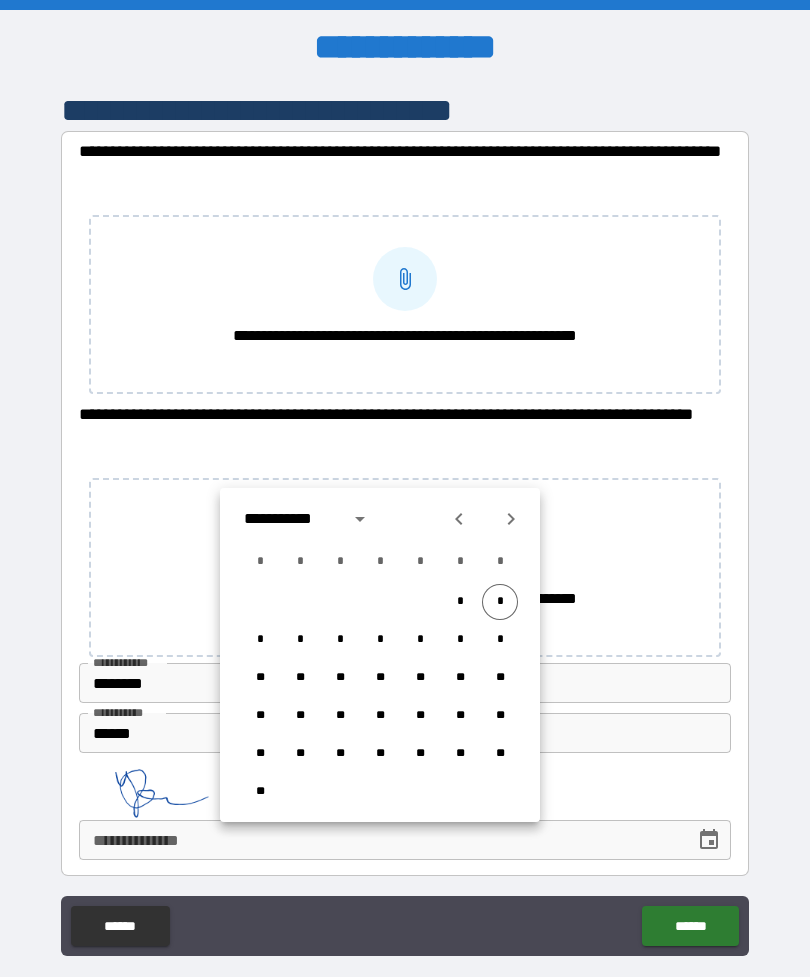 click on "*" at bounding box center (500, 602) 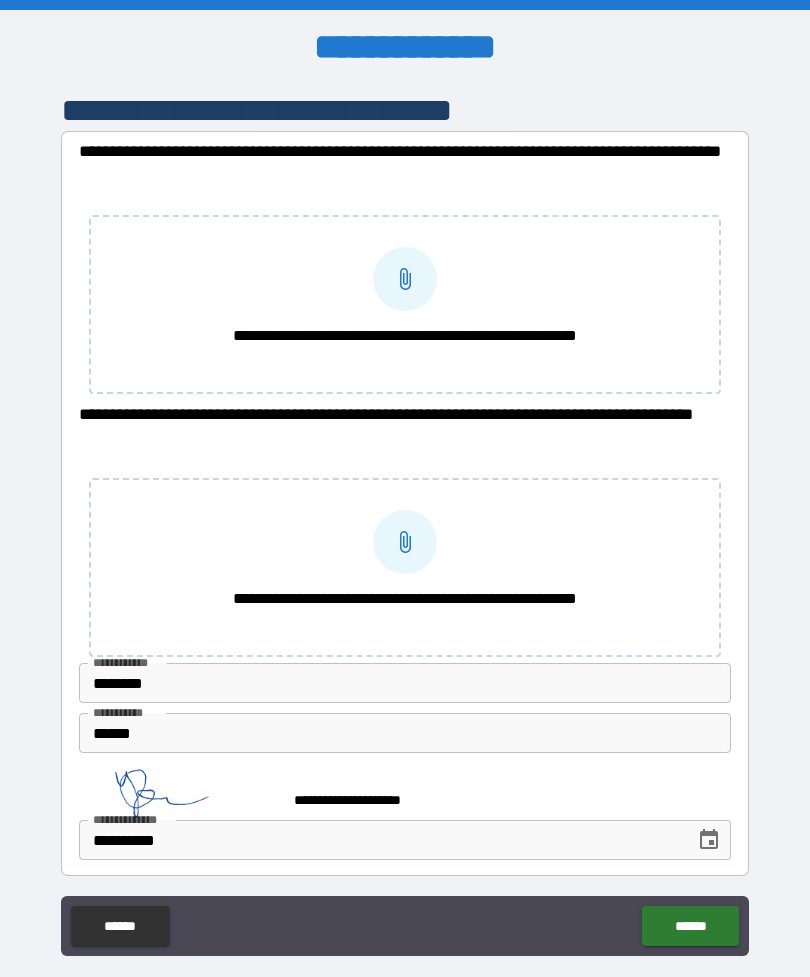click on "******" at bounding box center (690, 926) 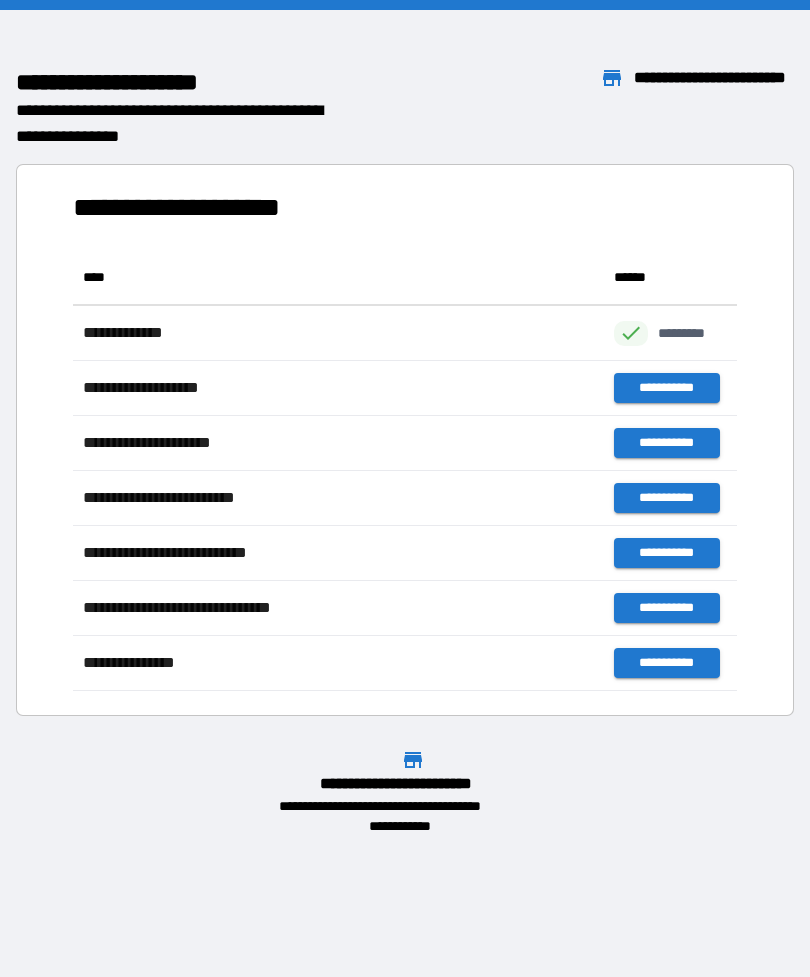 scroll, scrollTop: 1, scrollLeft: 1, axis: both 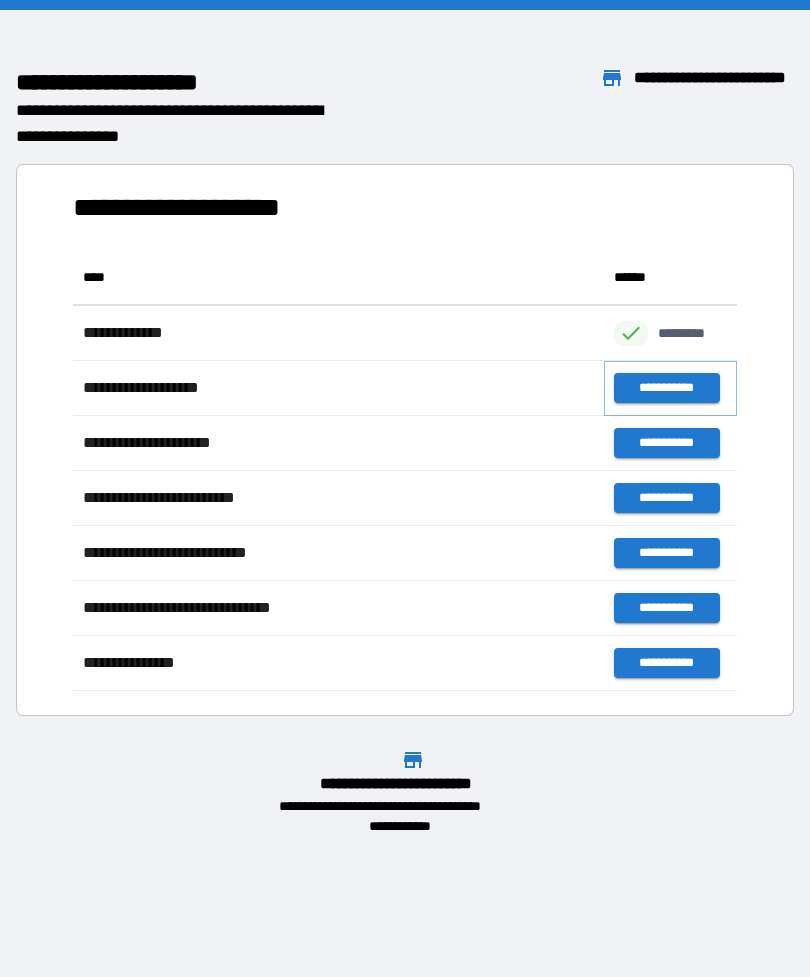 click on "**********" at bounding box center [666, 388] 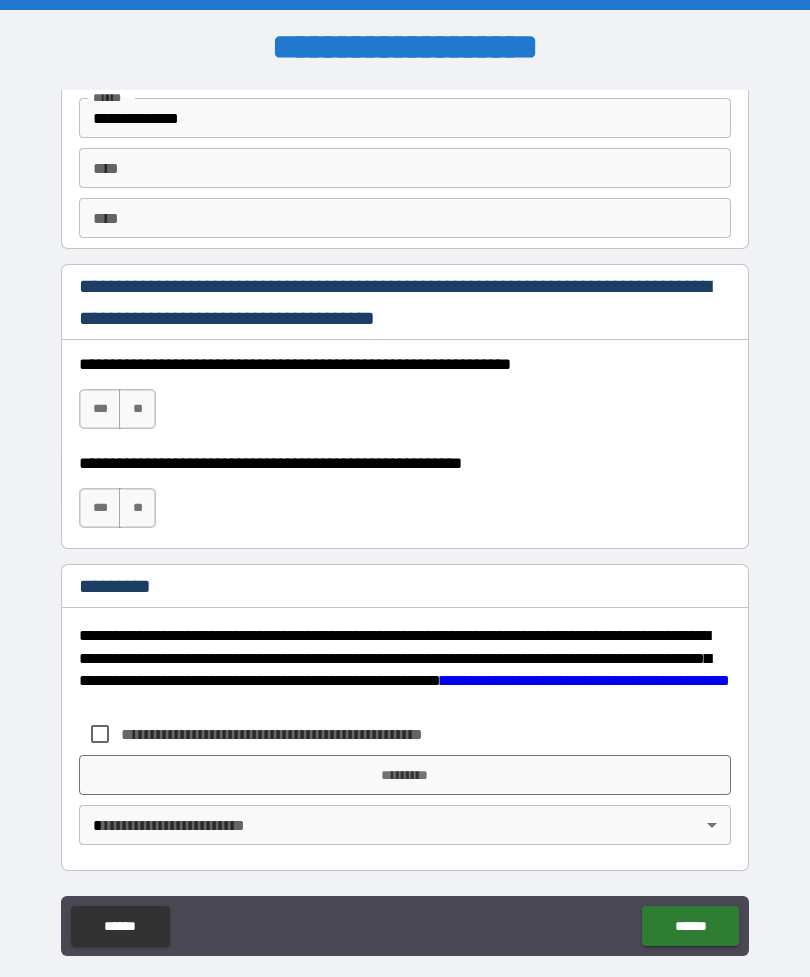 scroll, scrollTop: 2820, scrollLeft: 0, axis: vertical 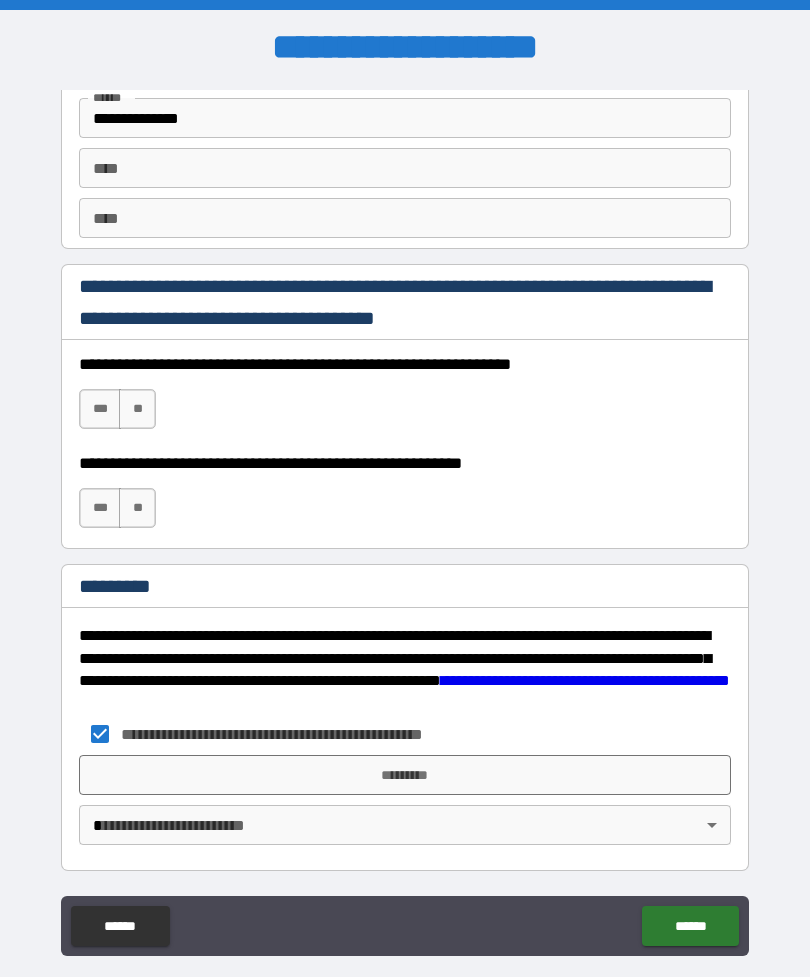 click on "[FIRST] [LAST] [STREET] [CITY] [STATE] [ZIP] [COUNTRY] [PHONE] [EMAIL] [SSN] [DLN] [CC] [DOB] [AGE]" at bounding box center [405, 520] 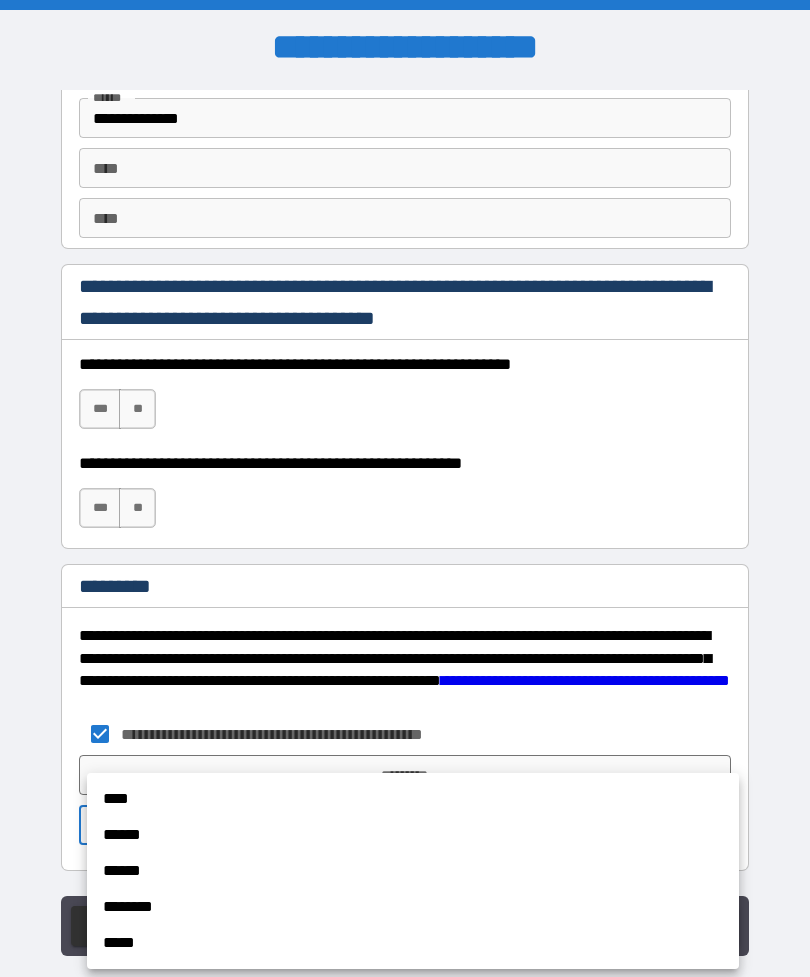 click on "****" at bounding box center (413, 799) 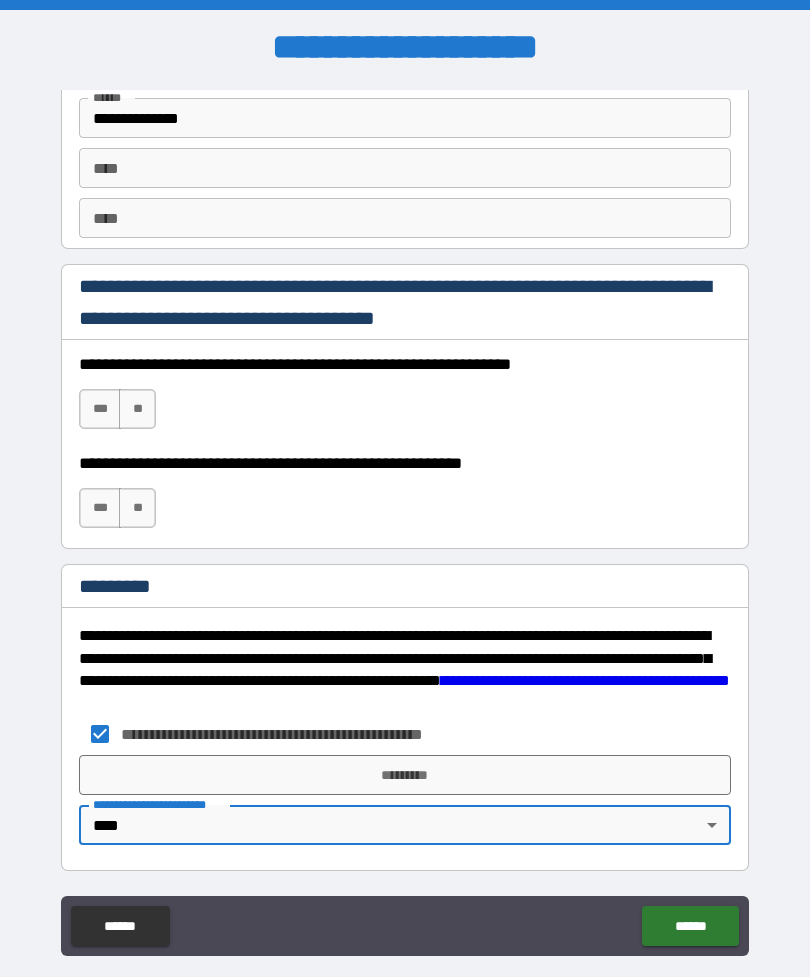click on "*********" at bounding box center [405, 775] 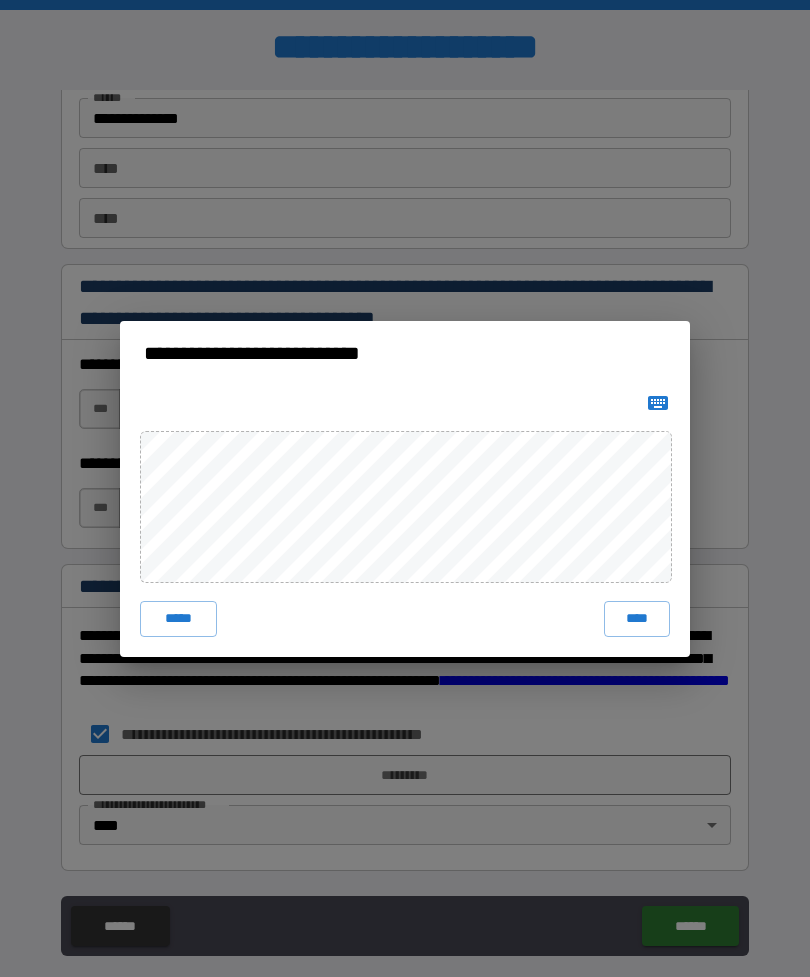 click on "****" at bounding box center [637, 619] 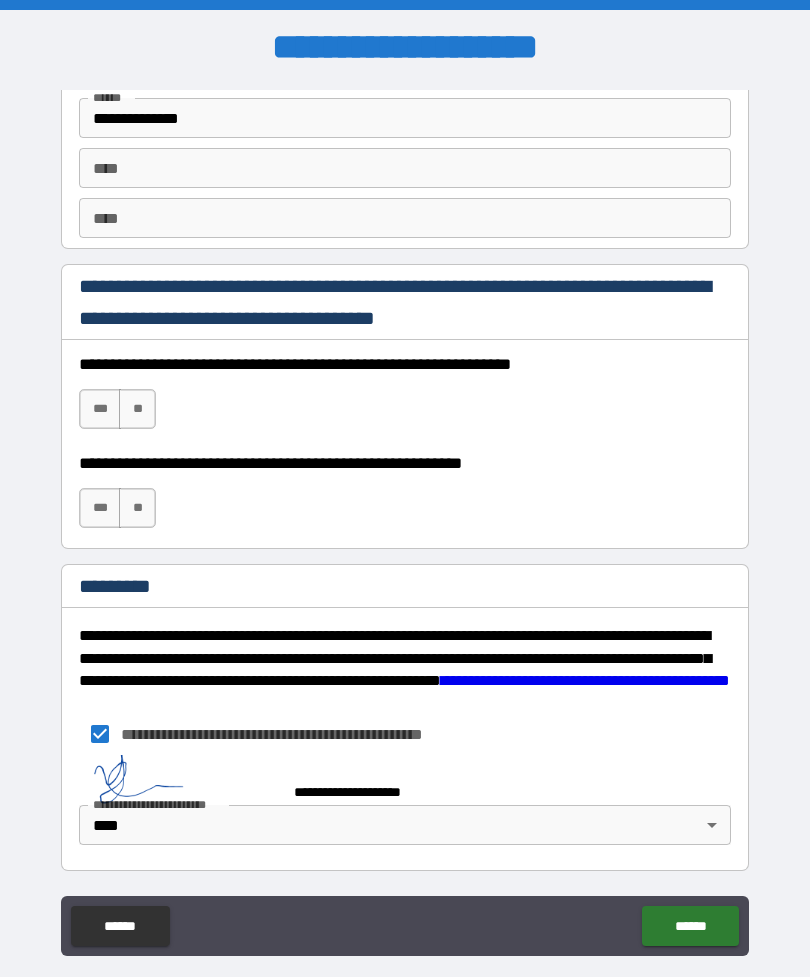 scroll, scrollTop: 2810, scrollLeft: 0, axis: vertical 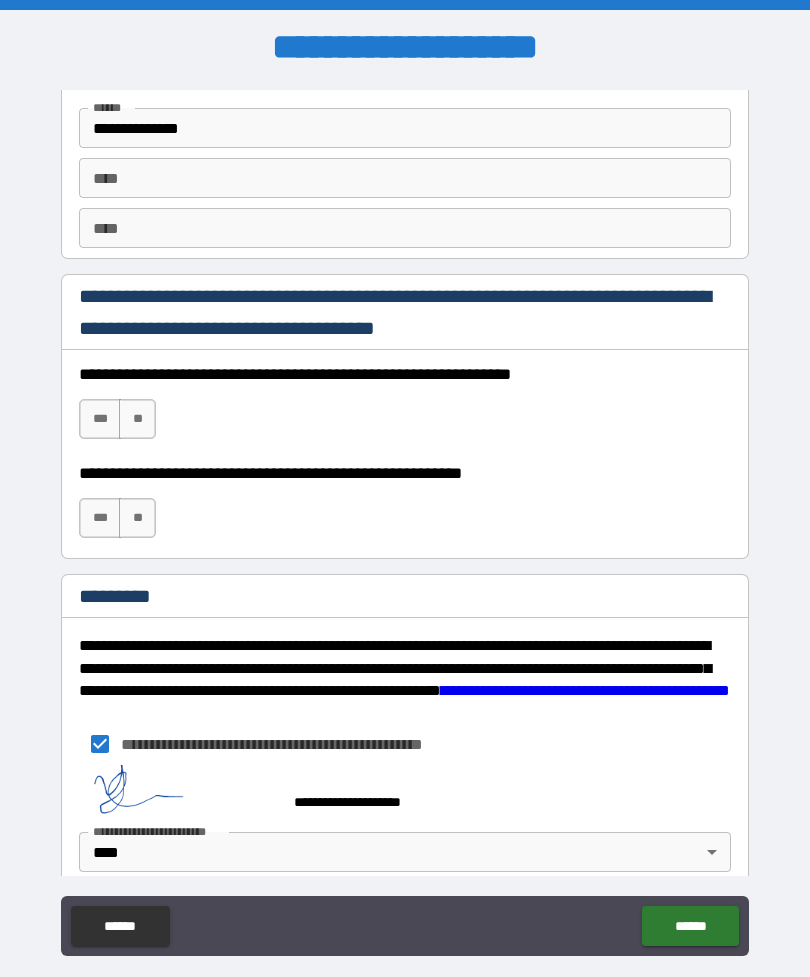 click on "******" at bounding box center [690, 926] 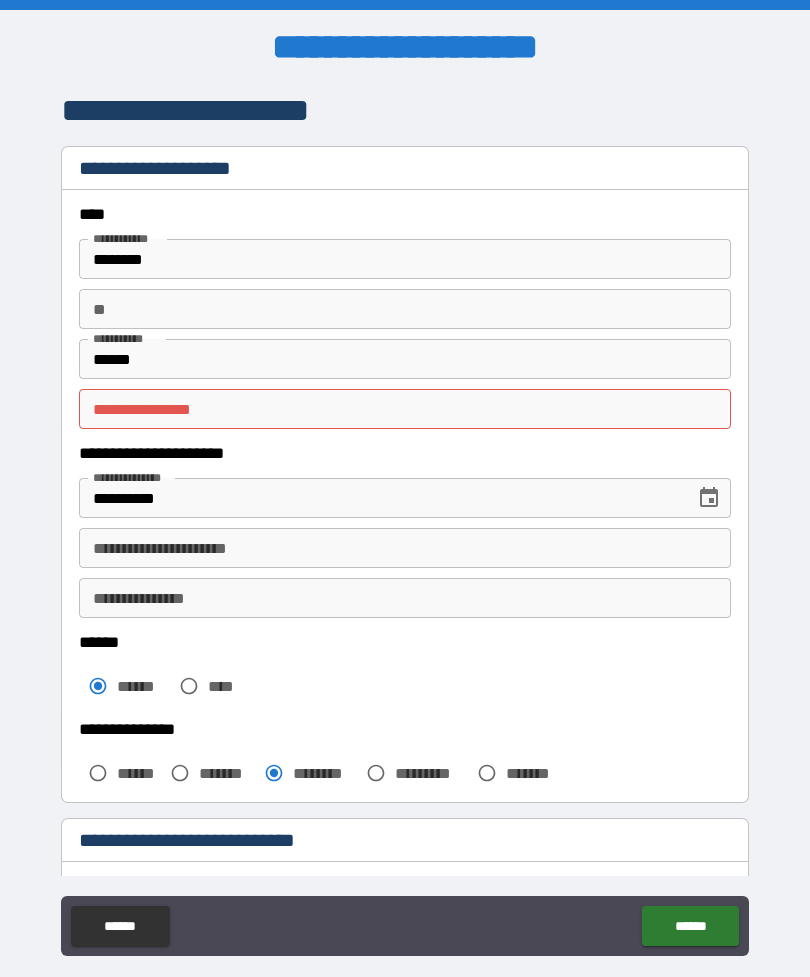 scroll, scrollTop: 0, scrollLeft: 0, axis: both 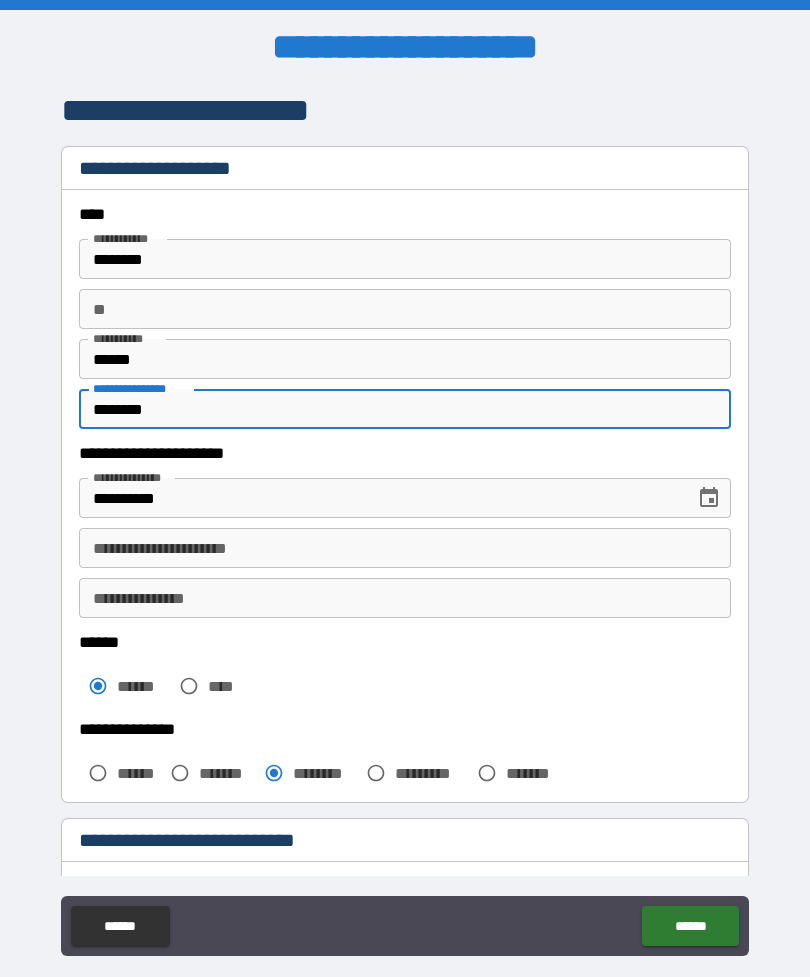 type on "********" 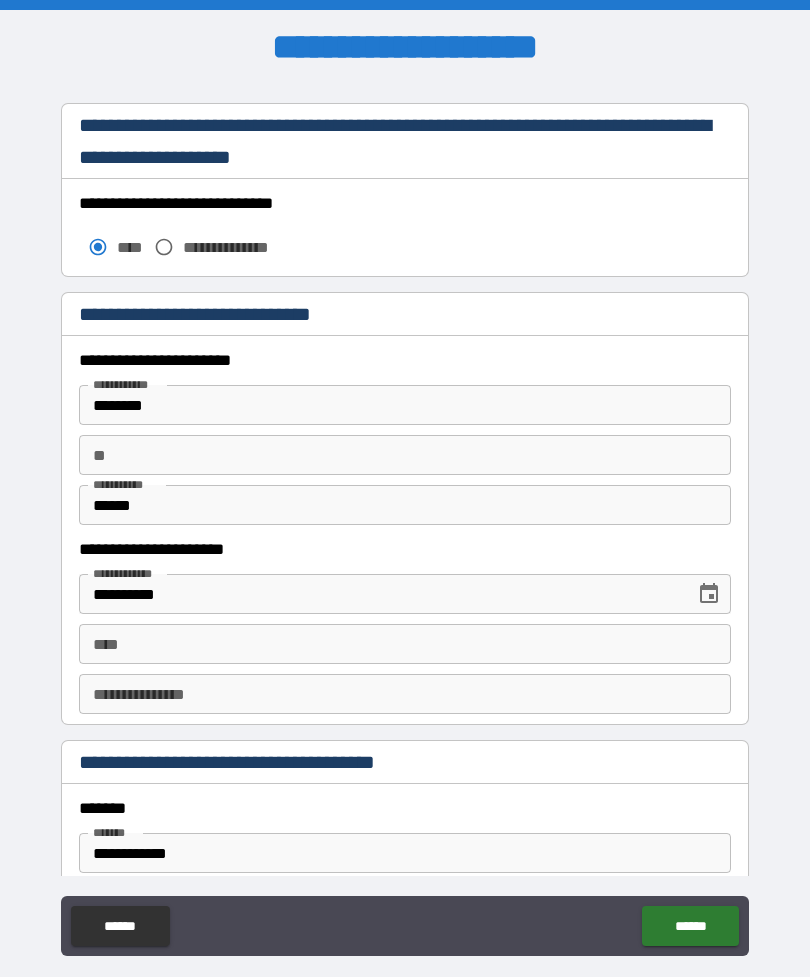 scroll, scrollTop: 1772, scrollLeft: 0, axis: vertical 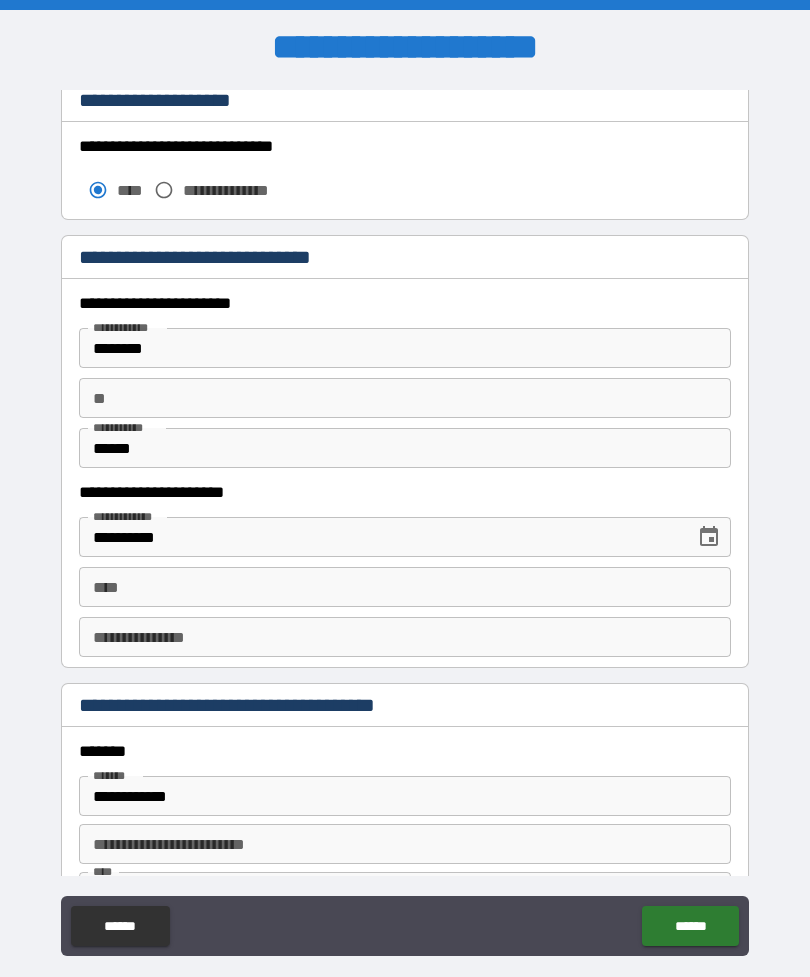 click on "******" at bounding box center (690, 926) 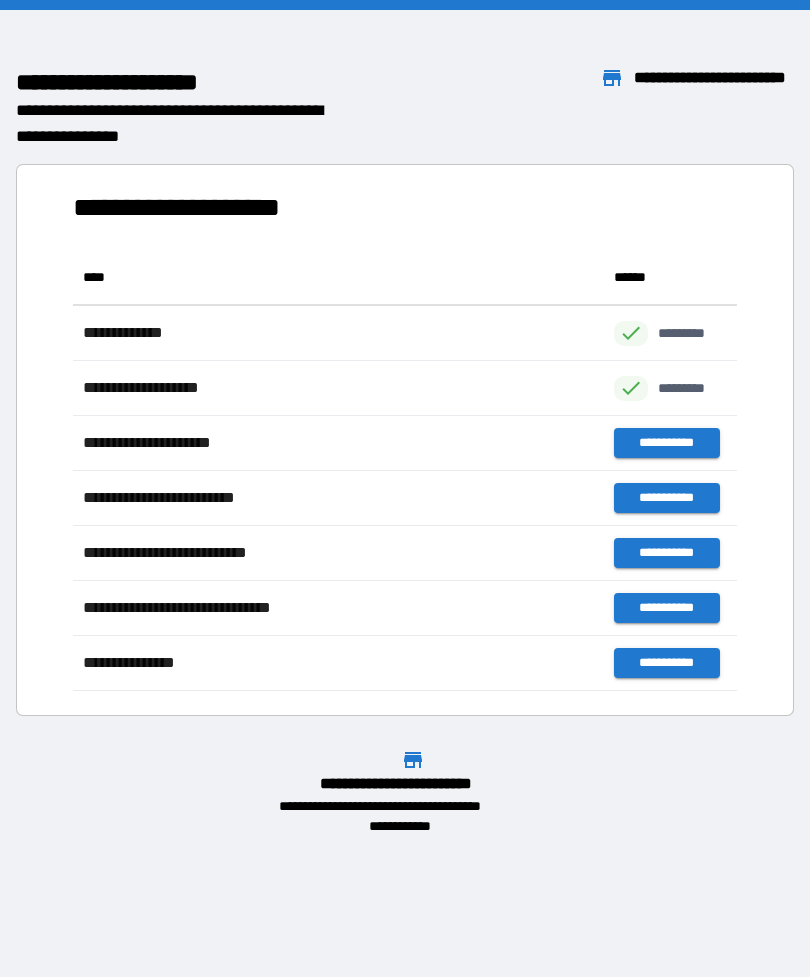 scroll, scrollTop: 1, scrollLeft: 1, axis: both 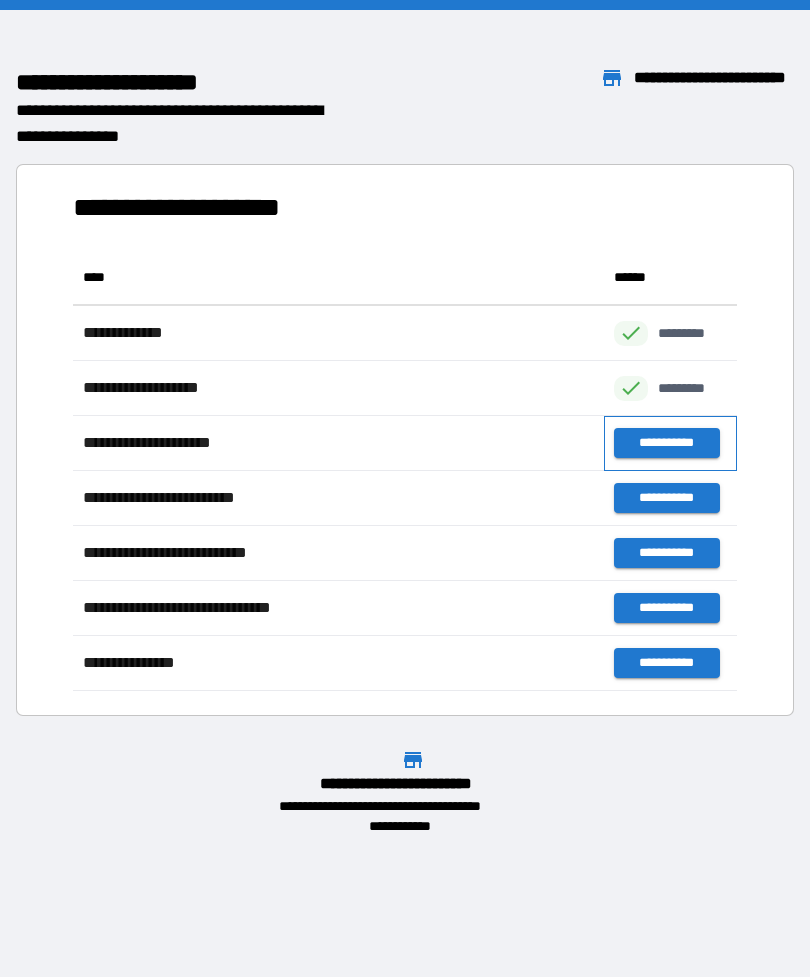 click on "**********" at bounding box center [670, 443] 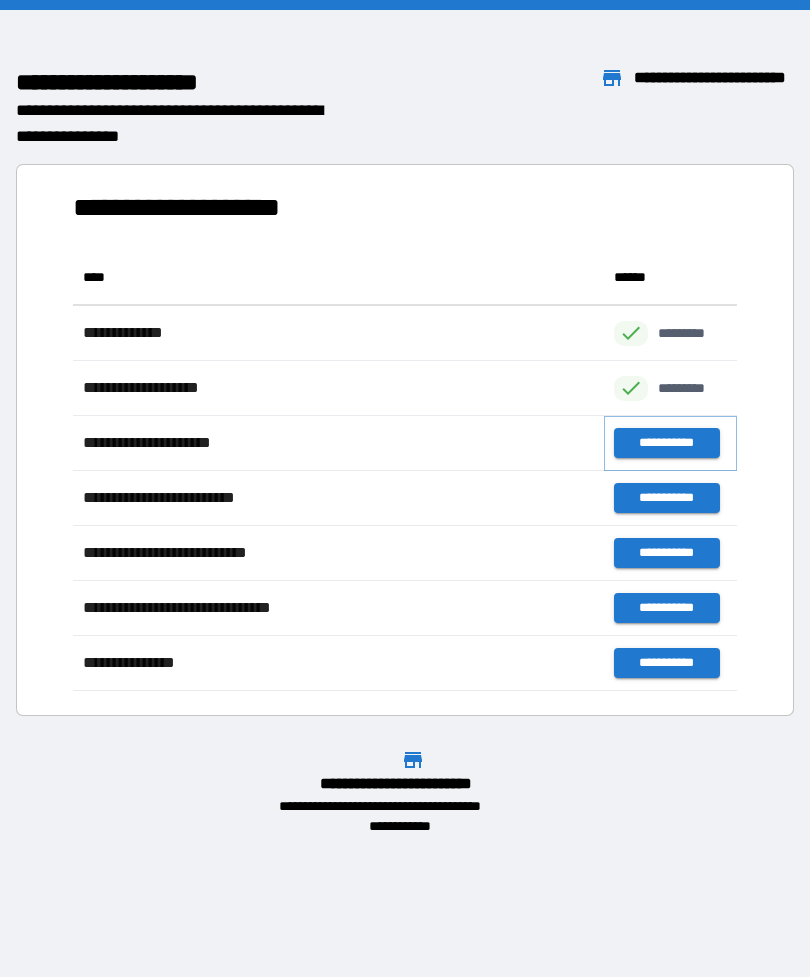 click on "**********" at bounding box center (666, 443) 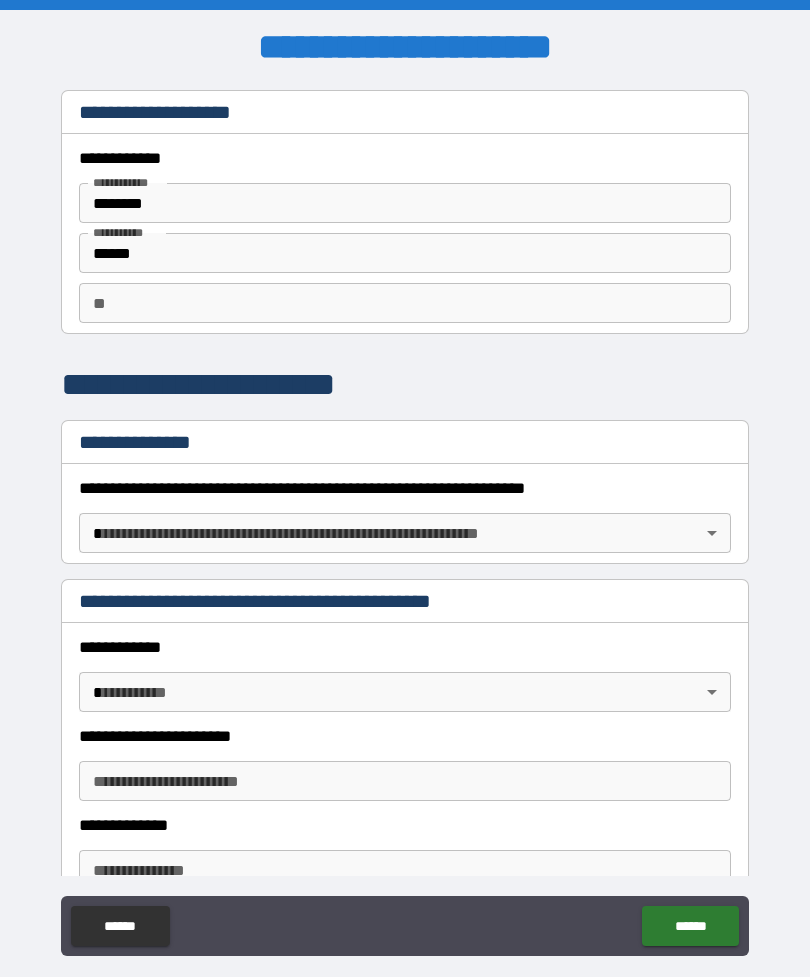 click on "[FIRST] [LAST] [STREET] [CITY] [STATE] [ZIP] [COUNTRY] [PHONE] [EMAIL] [SSN] [DLN] [CC] [DOB] [AGE]" at bounding box center [405, 520] 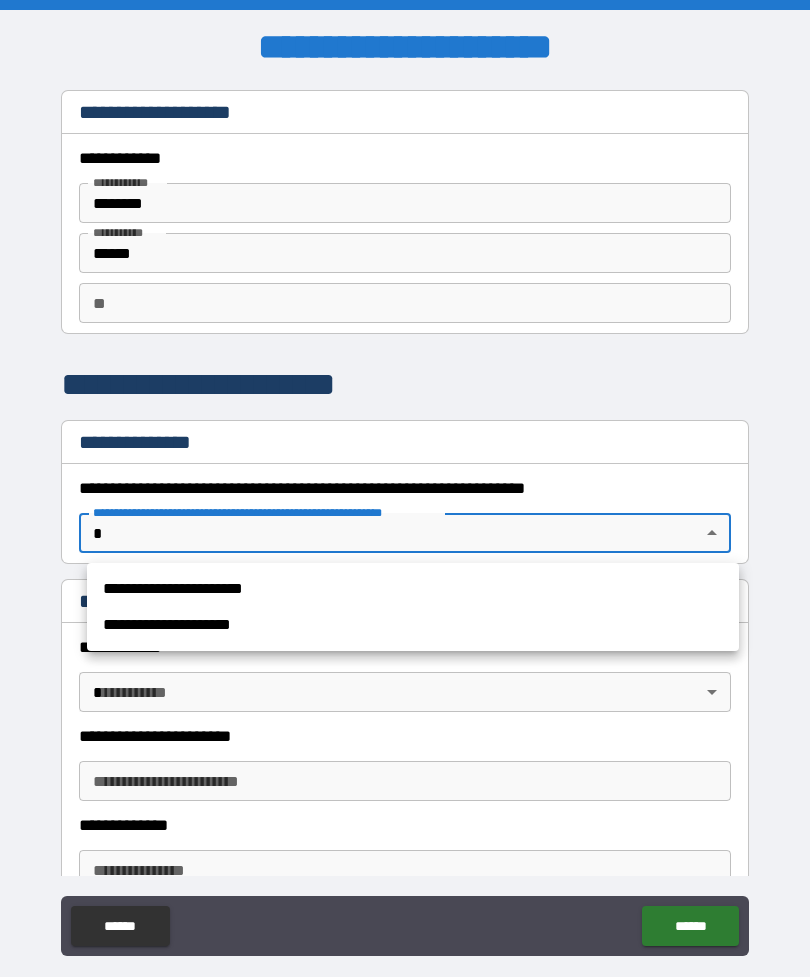 click on "**********" at bounding box center [413, 589] 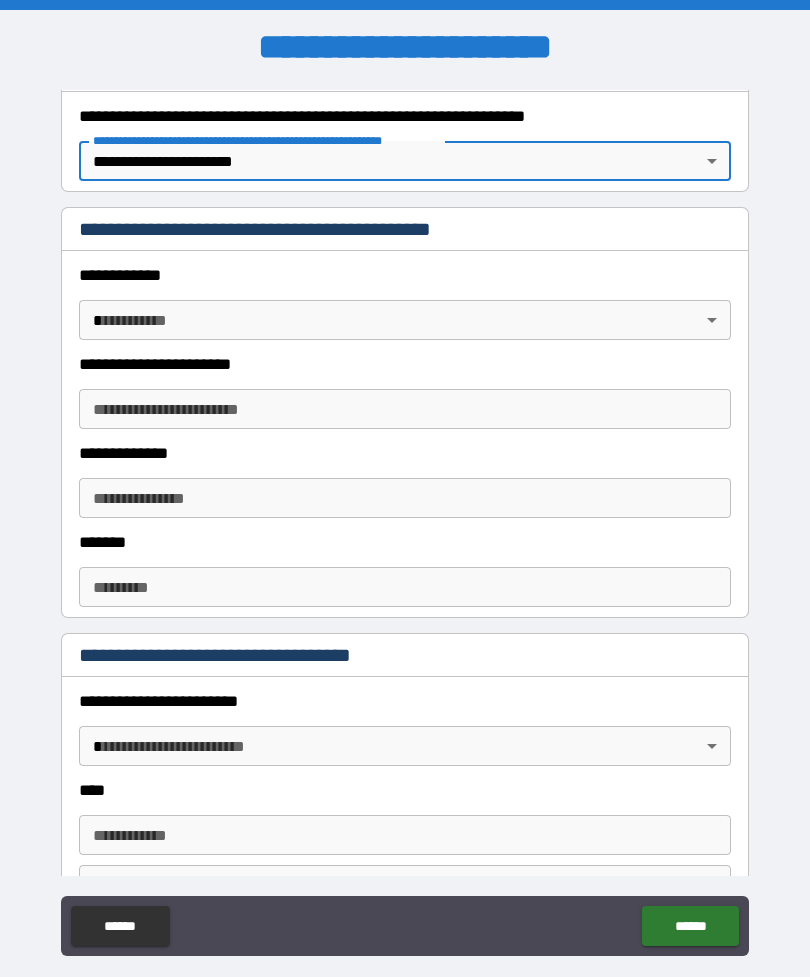 scroll, scrollTop: 373, scrollLeft: 0, axis: vertical 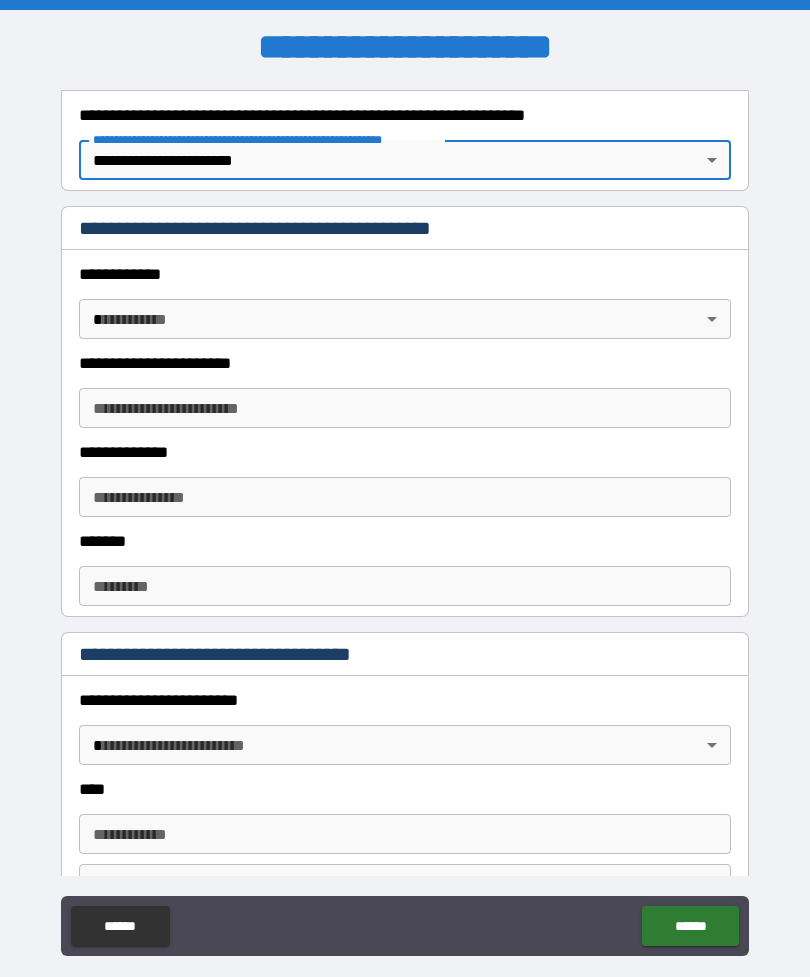 click on "[FIRST] [LAST] [STREET] [CITY] [STATE] [ZIP] [COUNTRY] [PHONE] [EMAIL] [SSN] [DLN] [CC] [DOB] [AGE]" at bounding box center [405, 520] 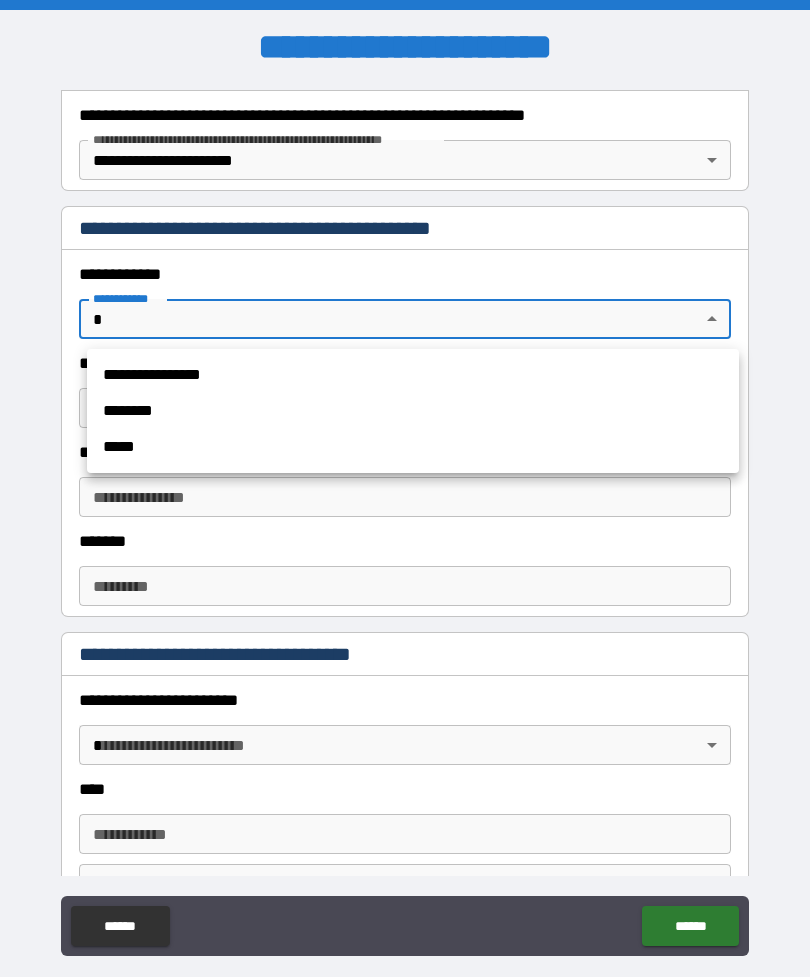 click on "**********" at bounding box center (413, 375) 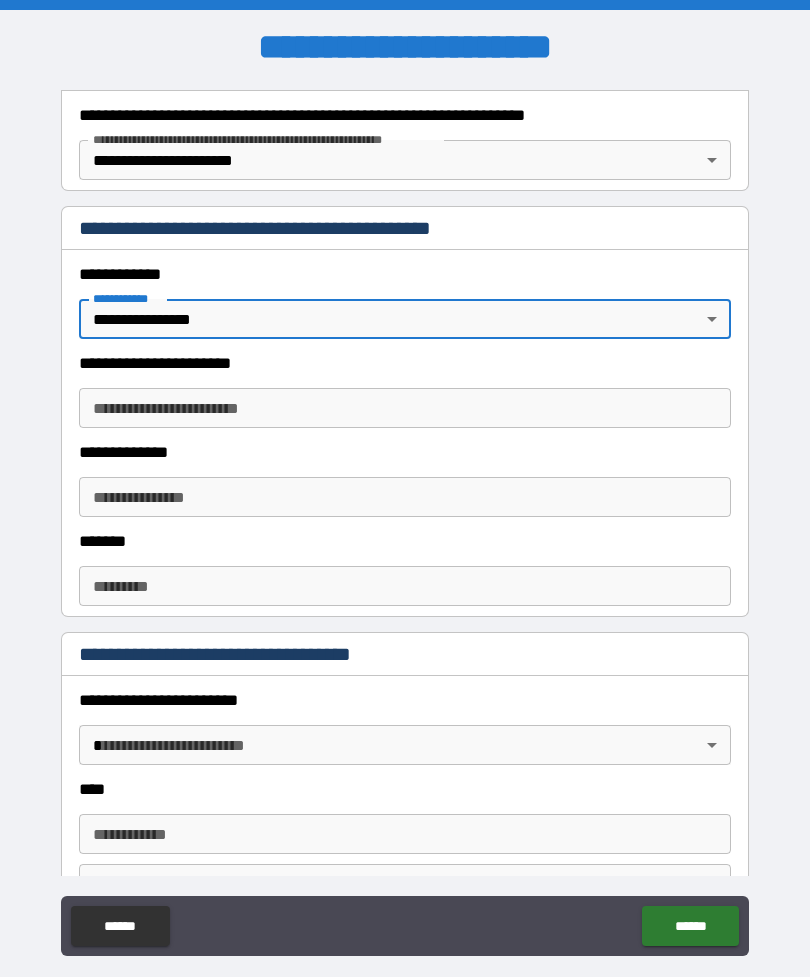 click on "[FIRST] [LAST] [STREET] [CITY] [STATE] [ZIP] [COUNTRY] [PHONE] [EMAIL] [SSN] [DLN] [CC] [DOB] [AGE]" at bounding box center (405, 520) 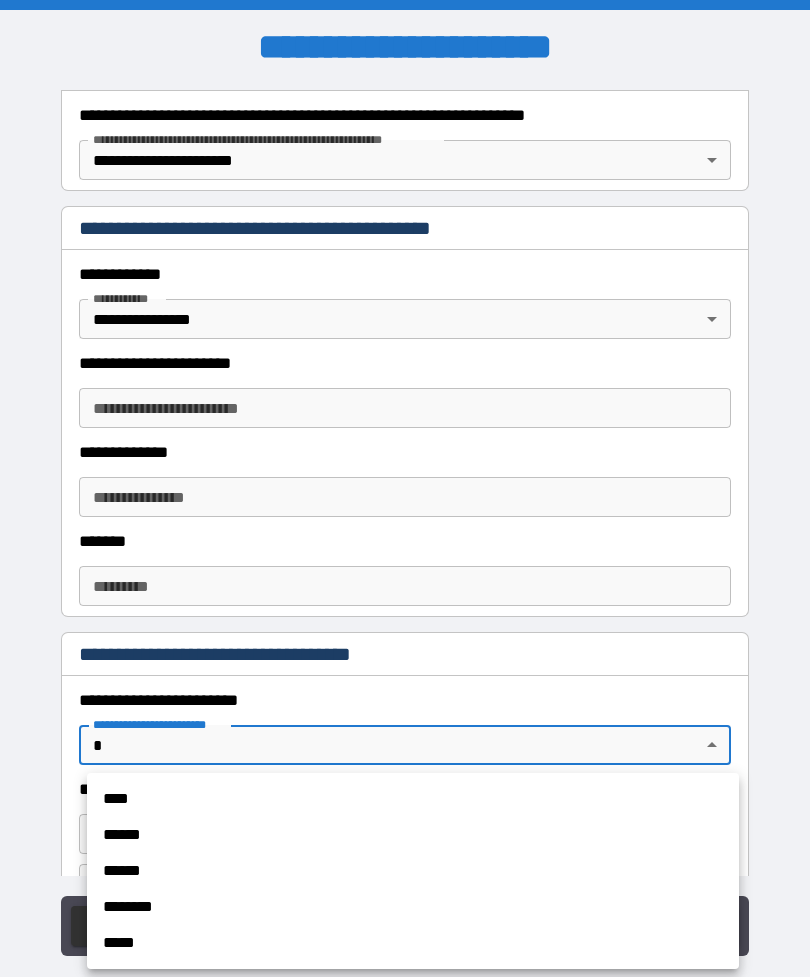 click on "****" at bounding box center [413, 799] 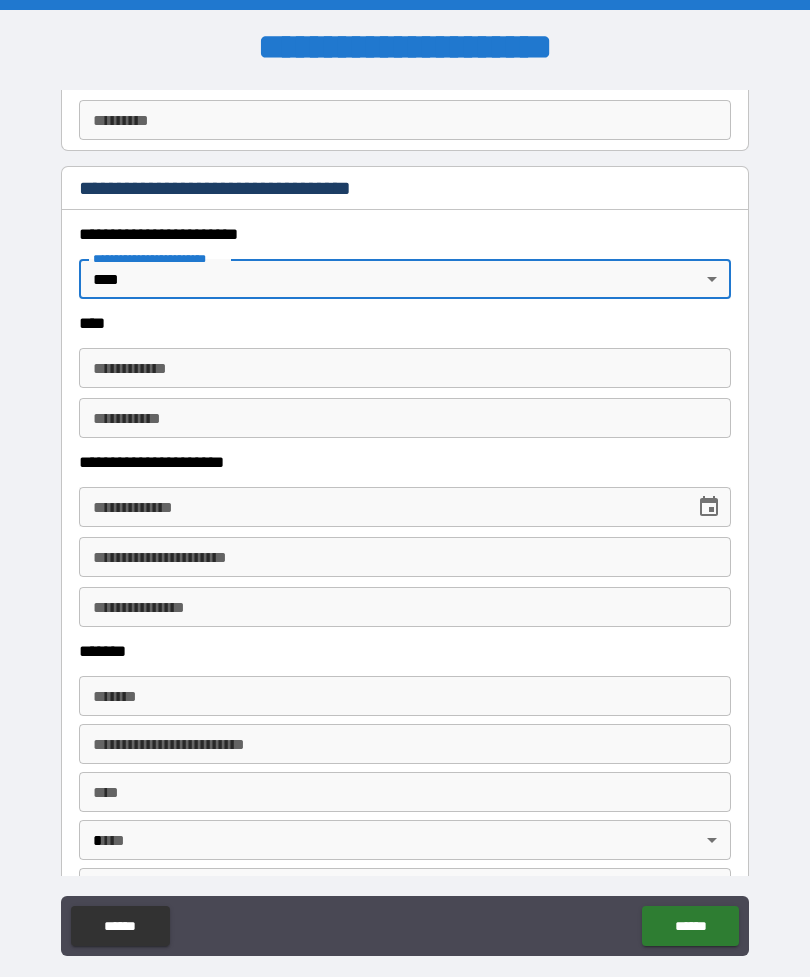 scroll, scrollTop: 840, scrollLeft: 0, axis: vertical 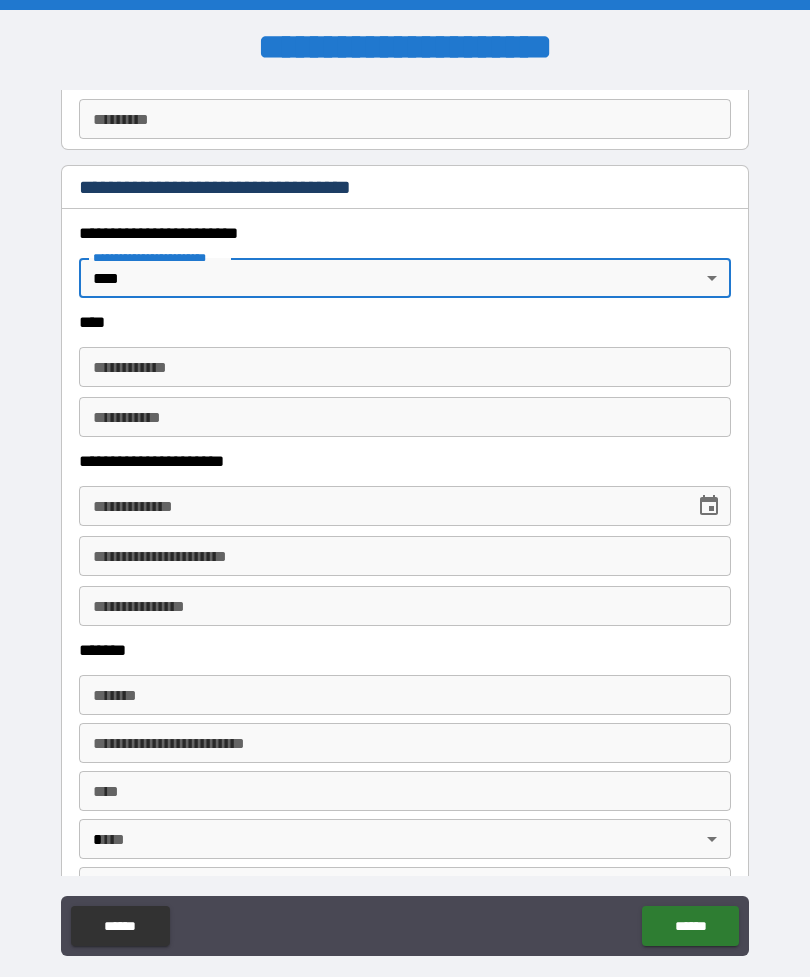 click on "**********" at bounding box center [405, 367] 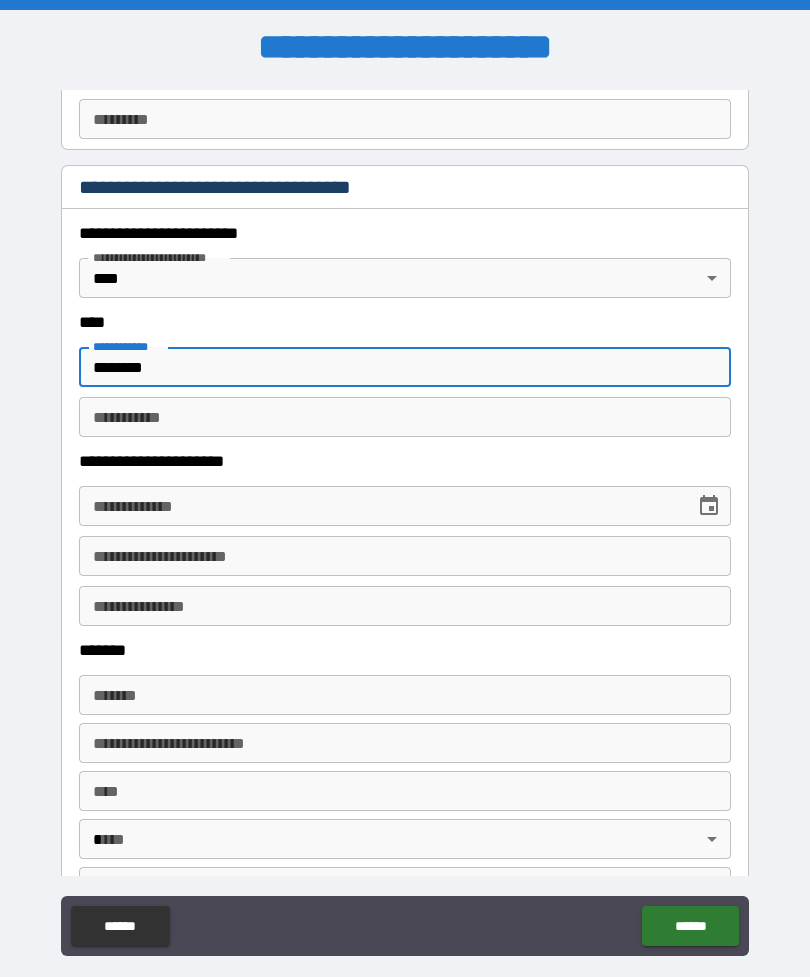 type on "********" 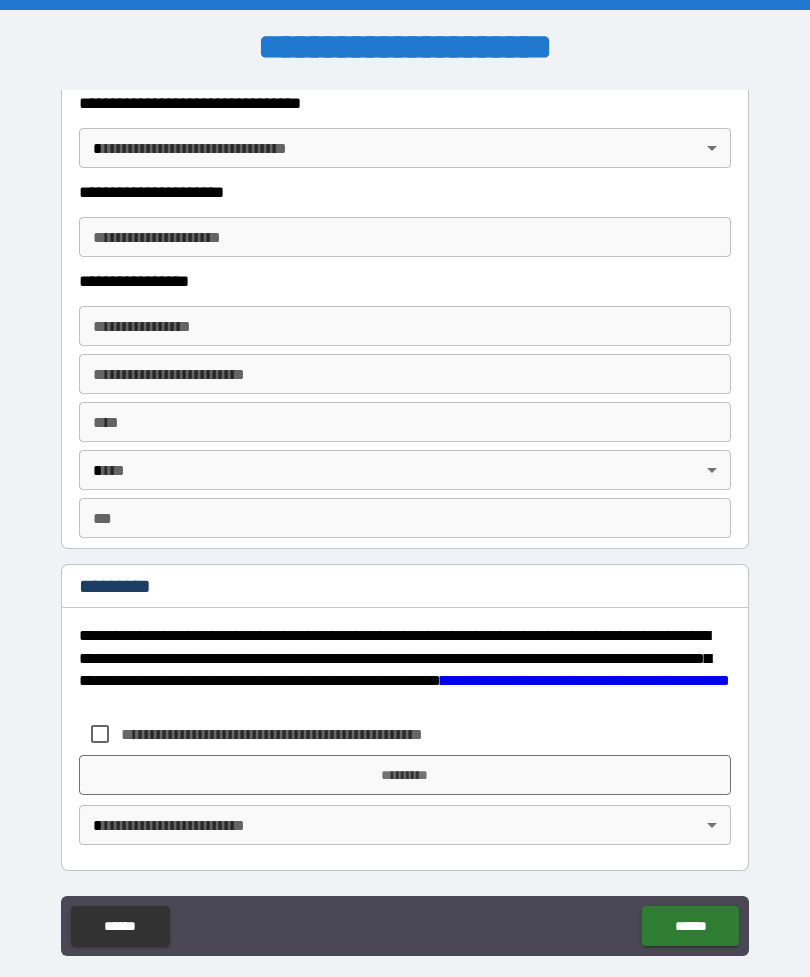 scroll, scrollTop: 3550, scrollLeft: 0, axis: vertical 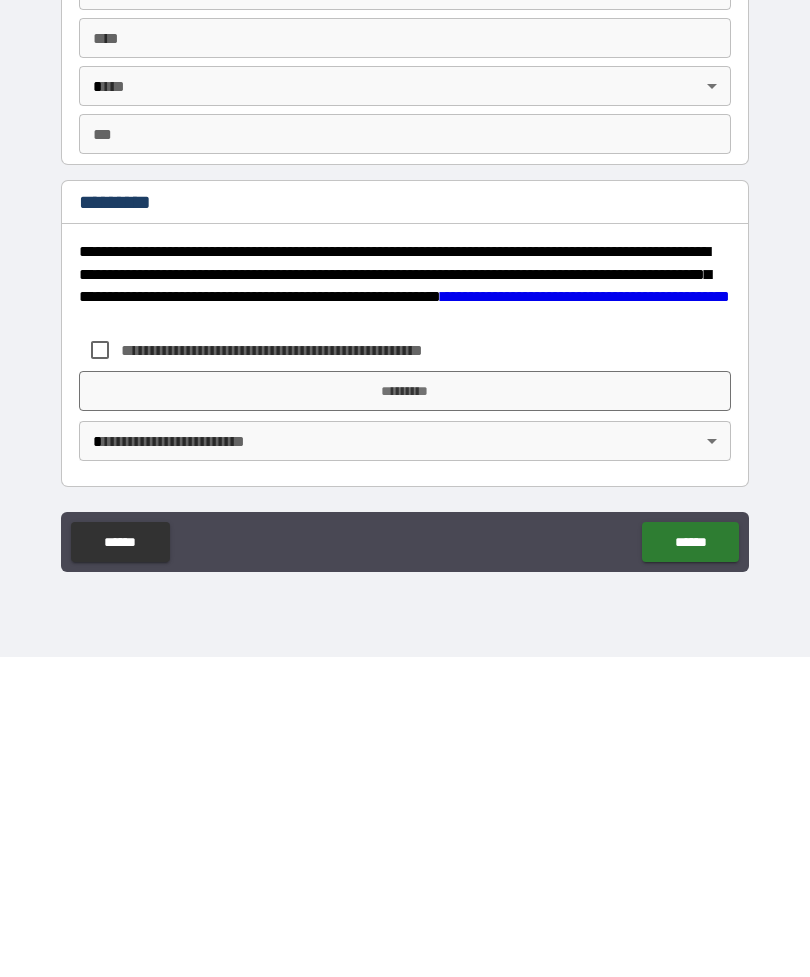 type on "******" 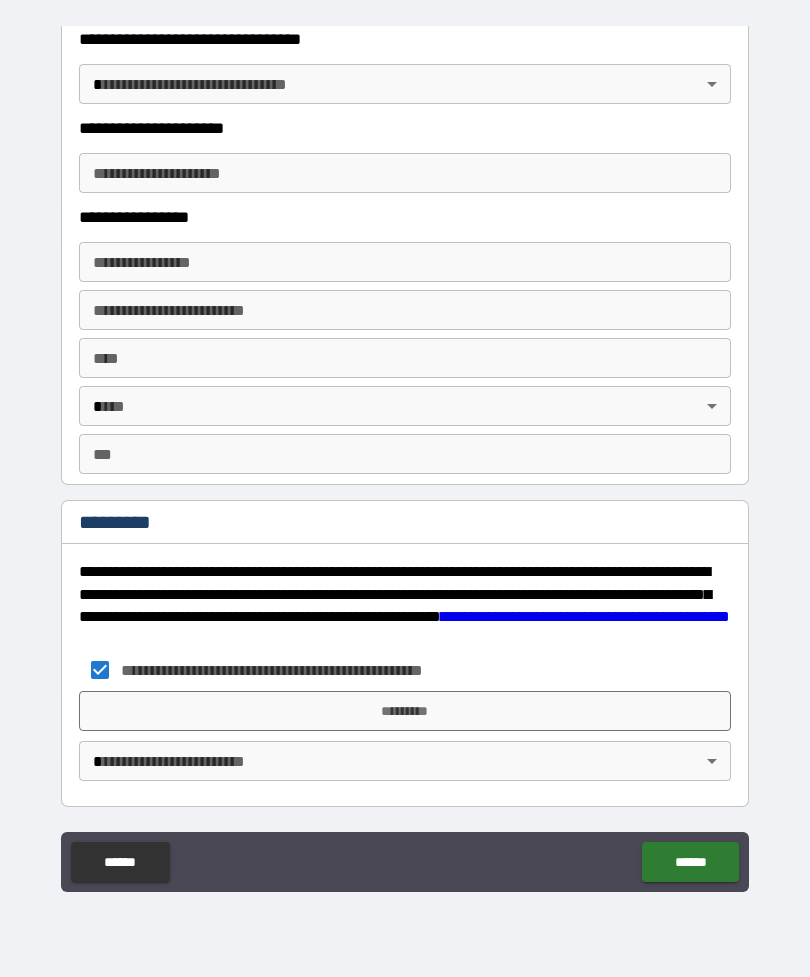 click on "*********" at bounding box center [405, 711] 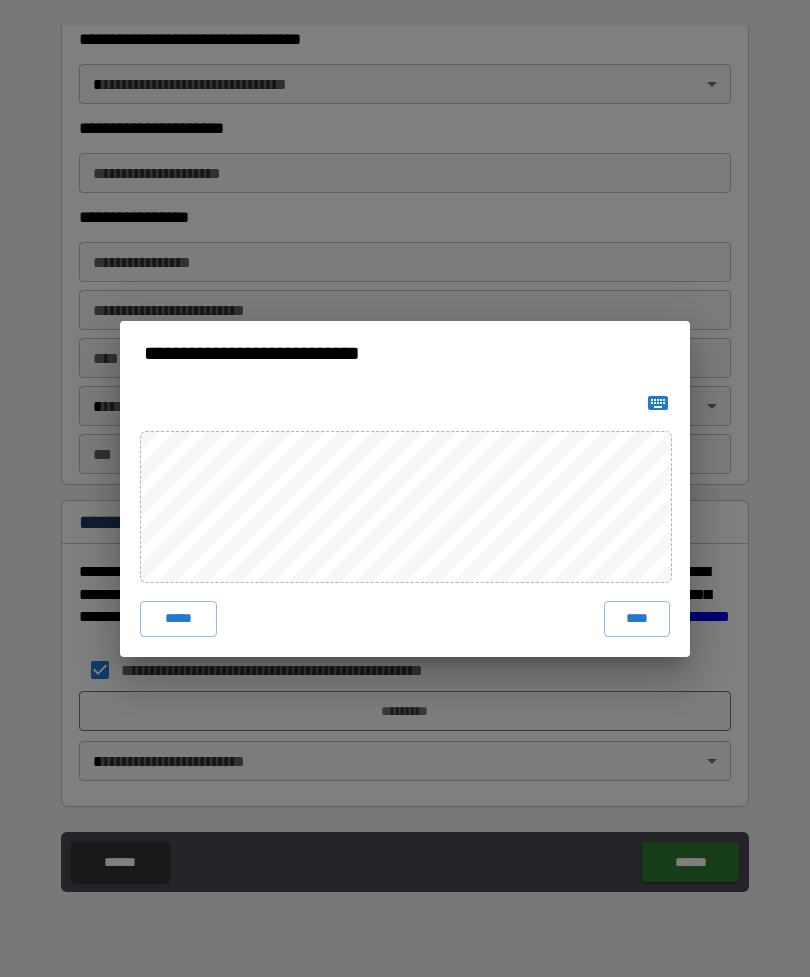 click on "*****" at bounding box center [178, 619] 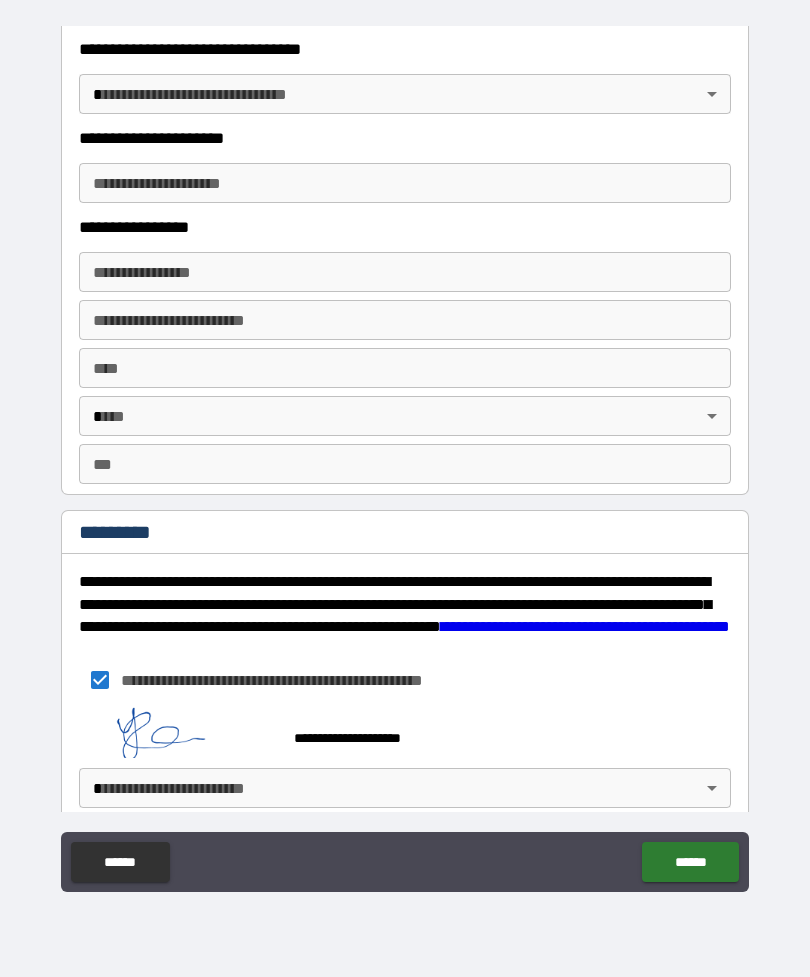 click on "[FIRST] [LAST] [STREET] [CITY] [STATE] [ZIP] [COUNTRY] [PHONE] [EMAIL] [SSN] [DLN] [CC] [DOB] [AGE]" at bounding box center (405, 456) 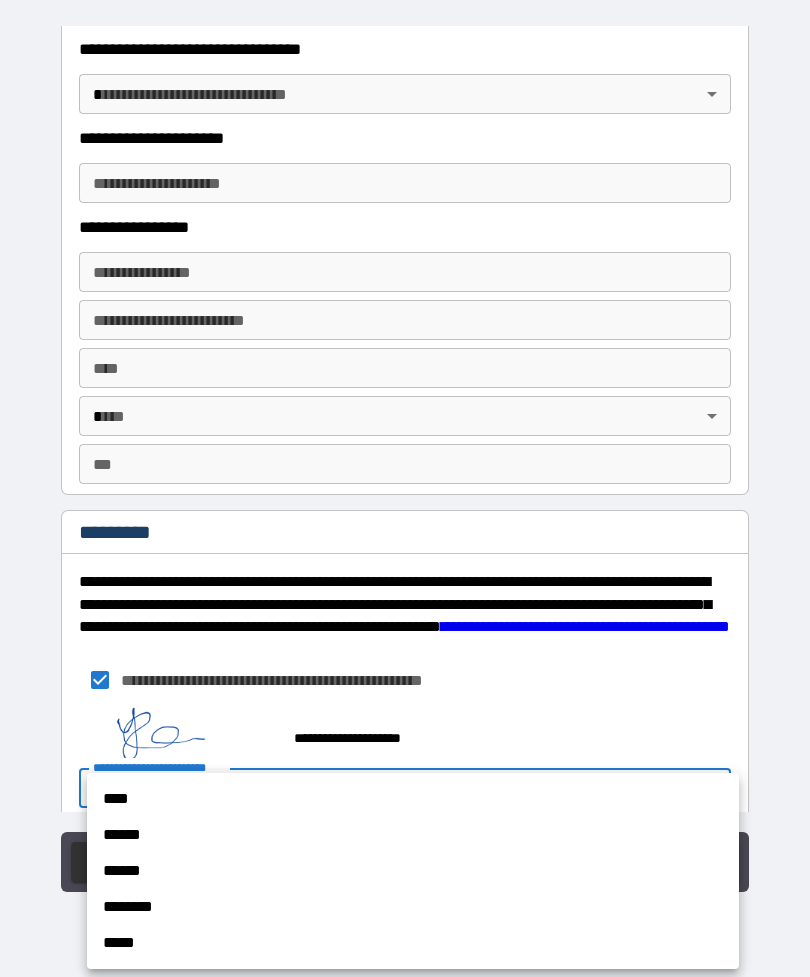 click on "****" at bounding box center (413, 799) 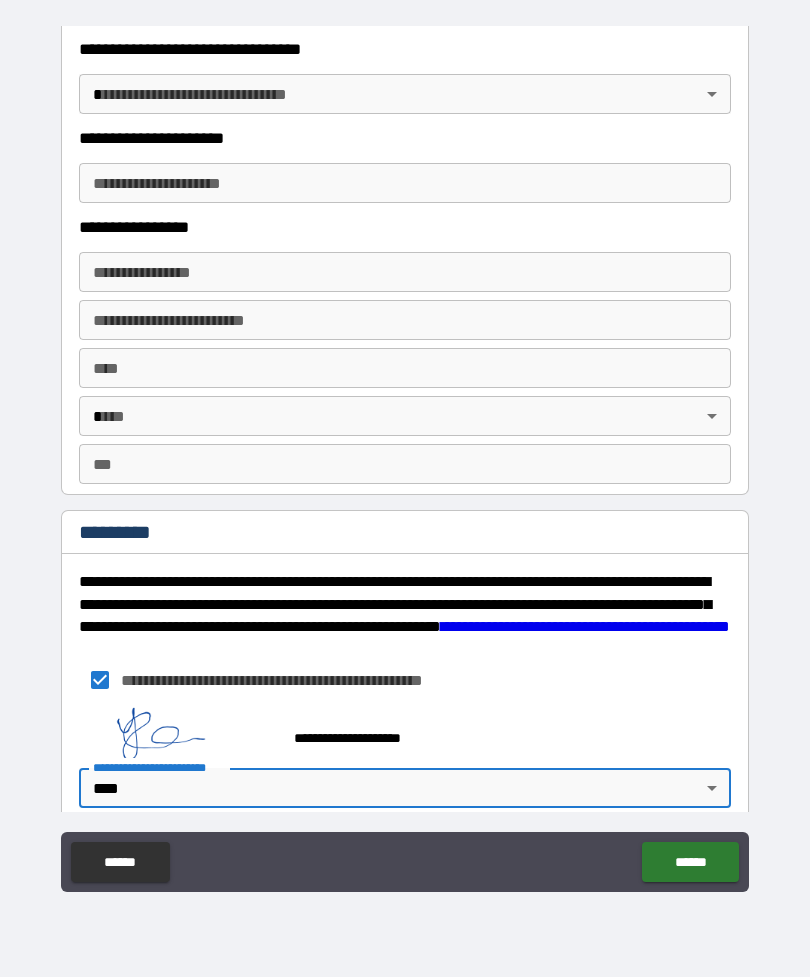 type on "*" 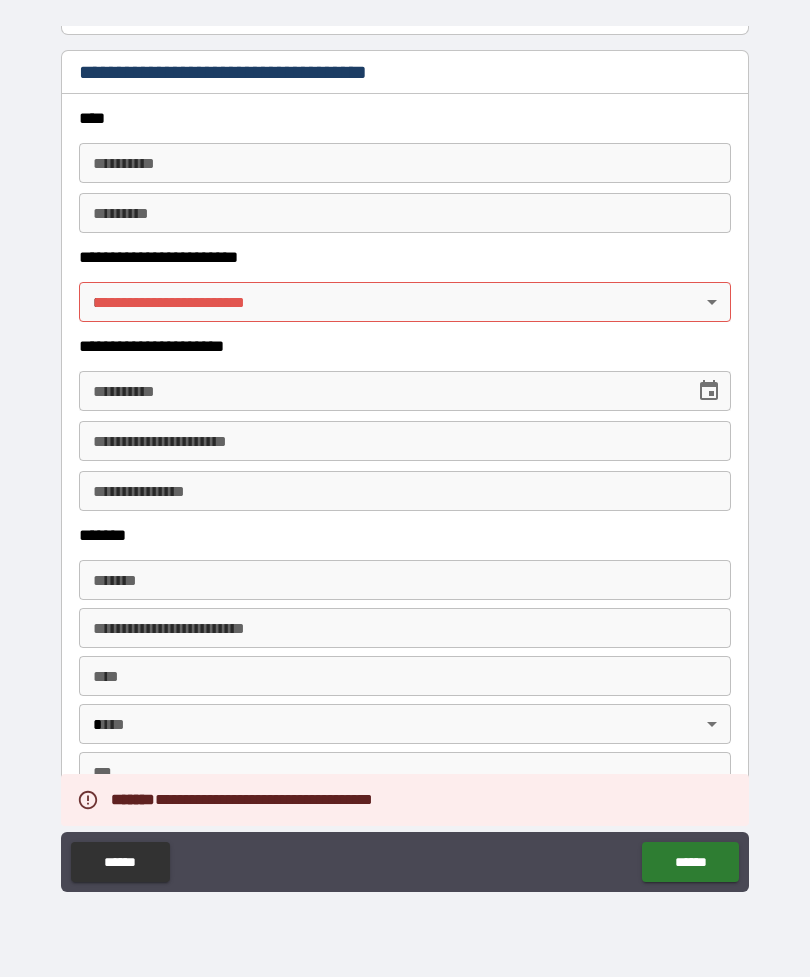 scroll, scrollTop: 2700, scrollLeft: 0, axis: vertical 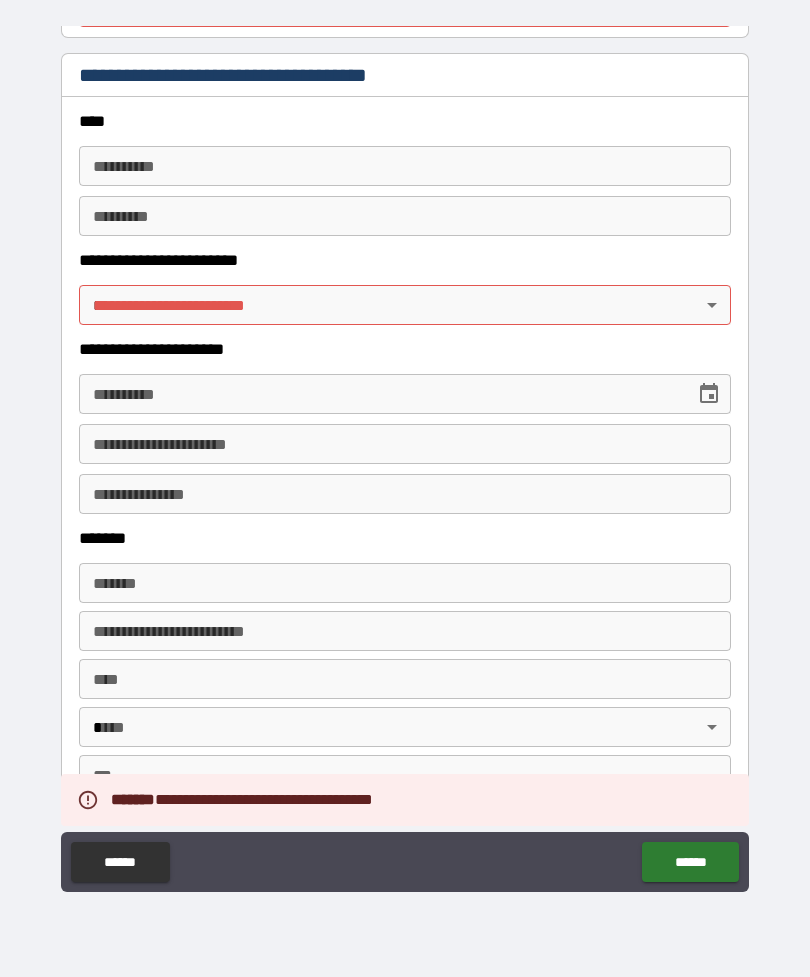 click on "[FIRST] [LAST] [STREET] [CITY] [STATE] [ZIP] [COUNTRY] [PHONE] [EMAIL] [SSN] [DLN] [CC] [DOB] [AGE]" at bounding box center [405, 456] 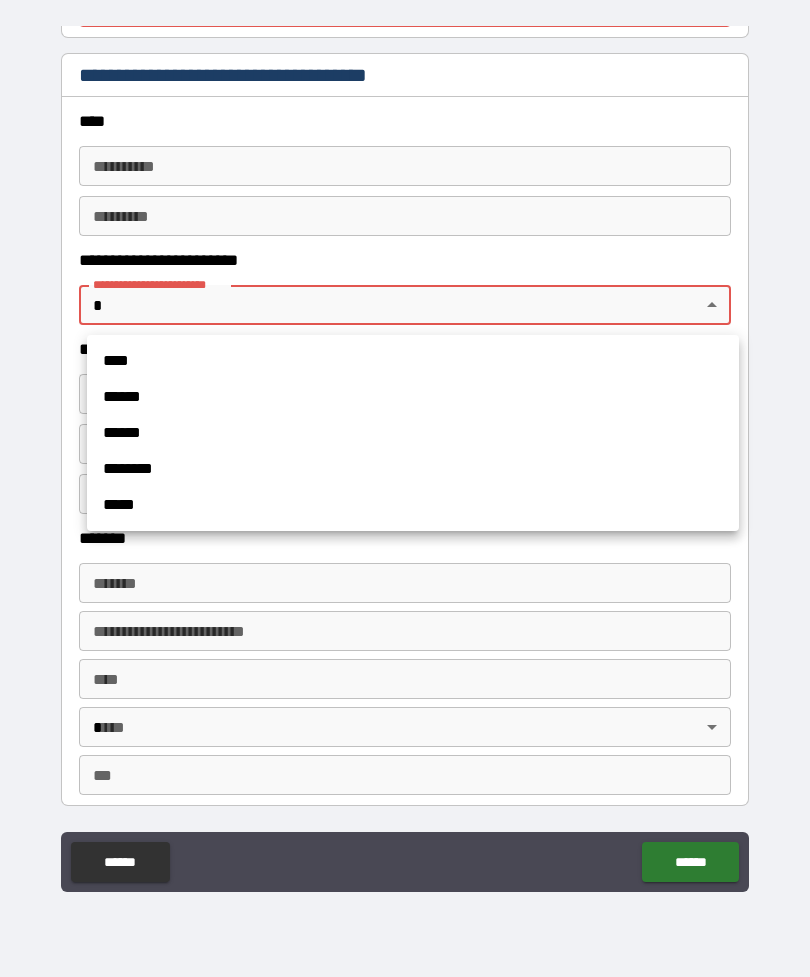 click on "****" at bounding box center (413, 361) 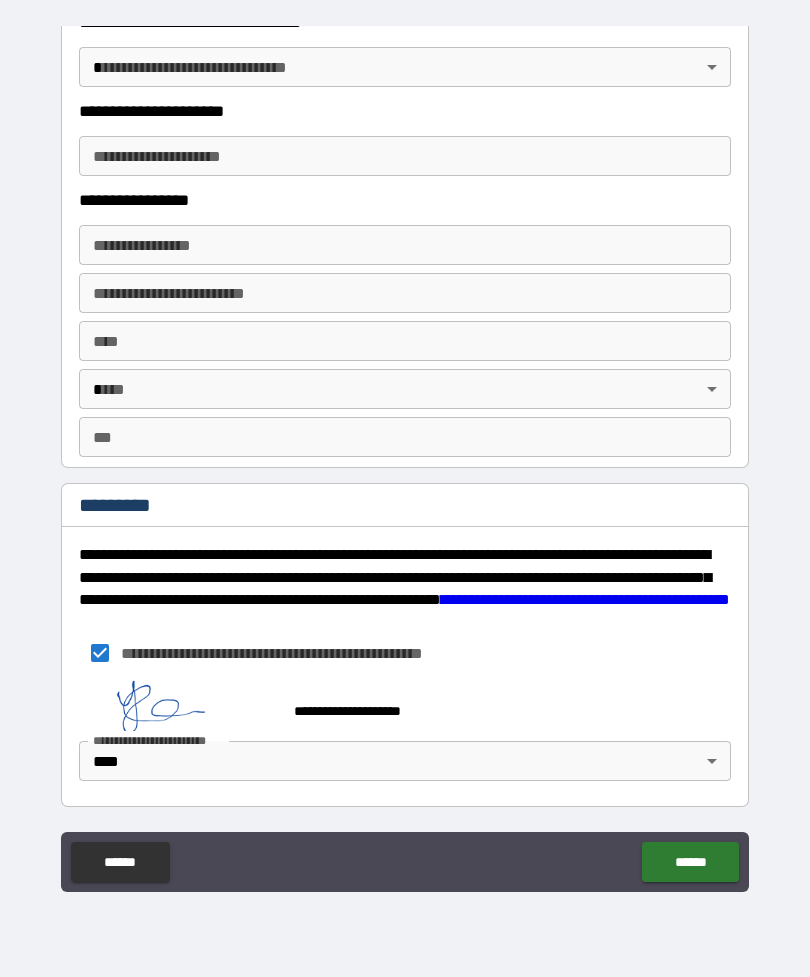scroll, scrollTop: 3567, scrollLeft: 0, axis: vertical 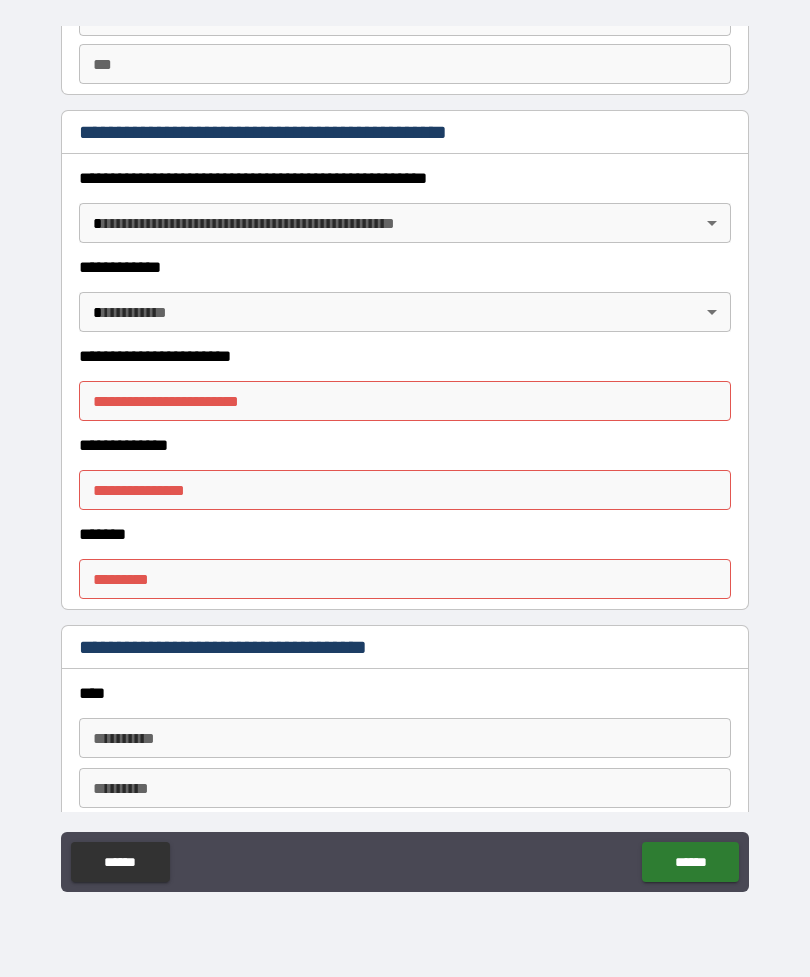 click on "**********" at bounding box center (405, 401) 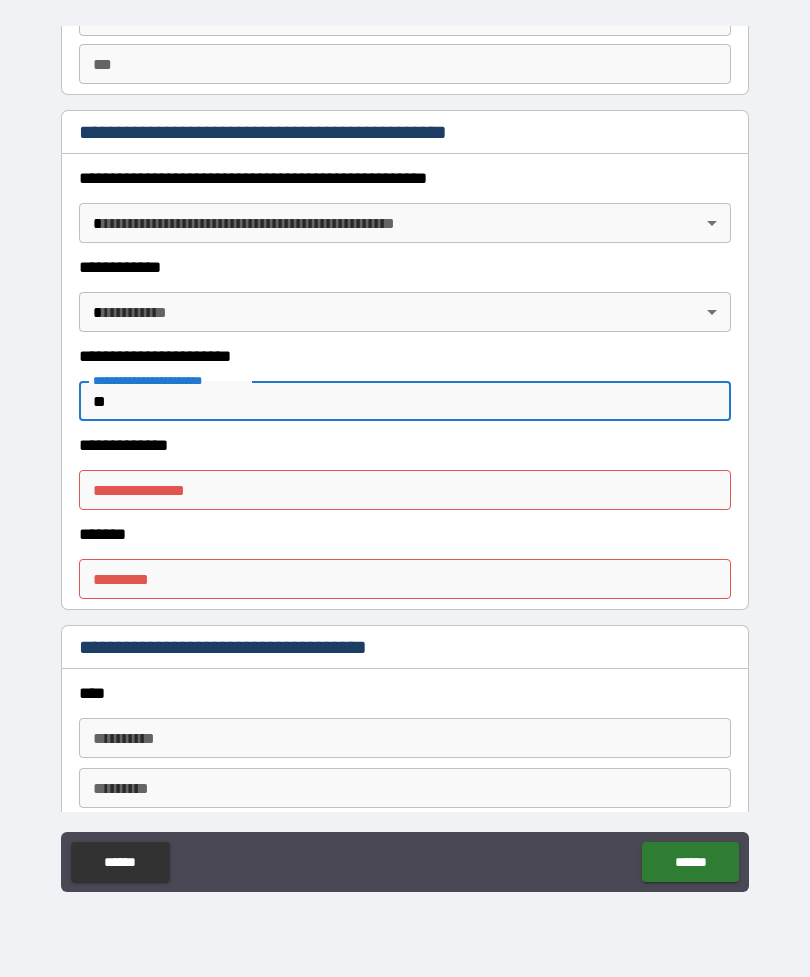 type on "*" 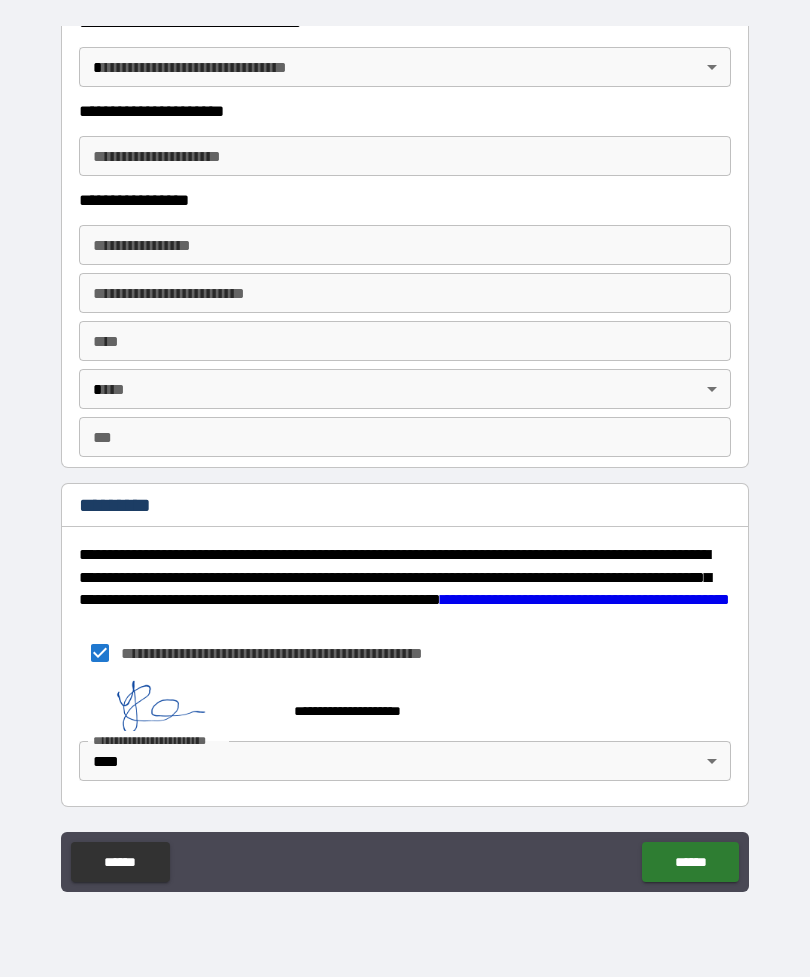 type 